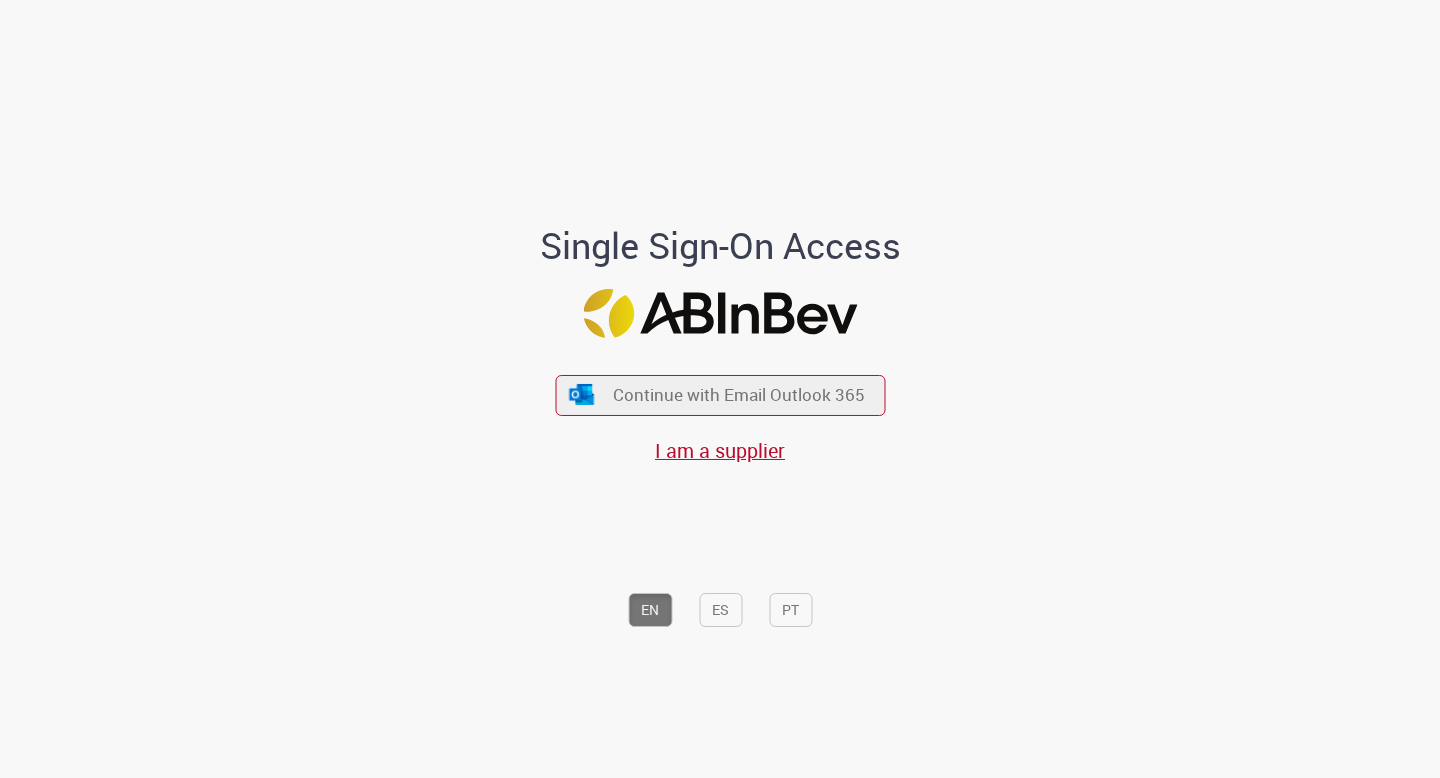 scroll, scrollTop: 0, scrollLeft: 0, axis: both 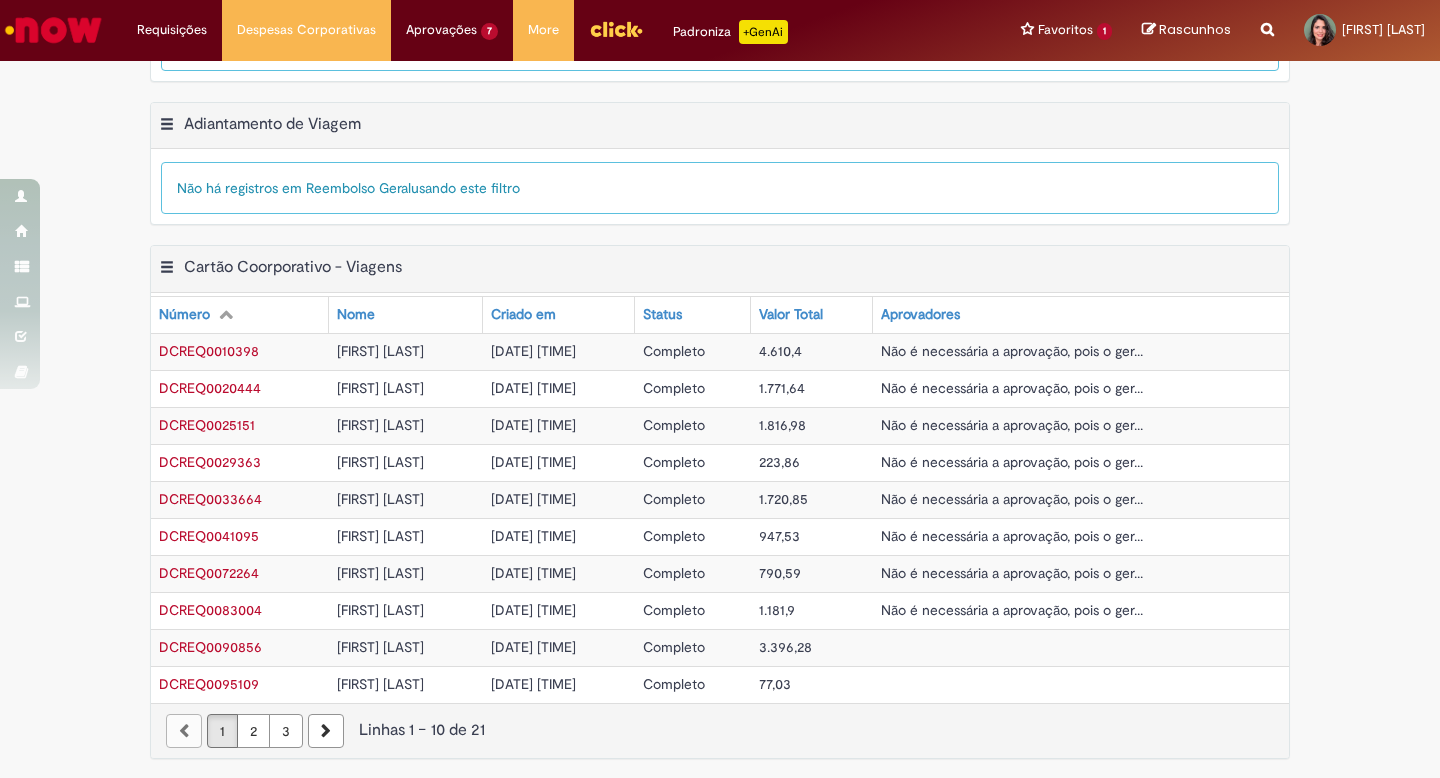 click on "2" at bounding box center [253, 731] 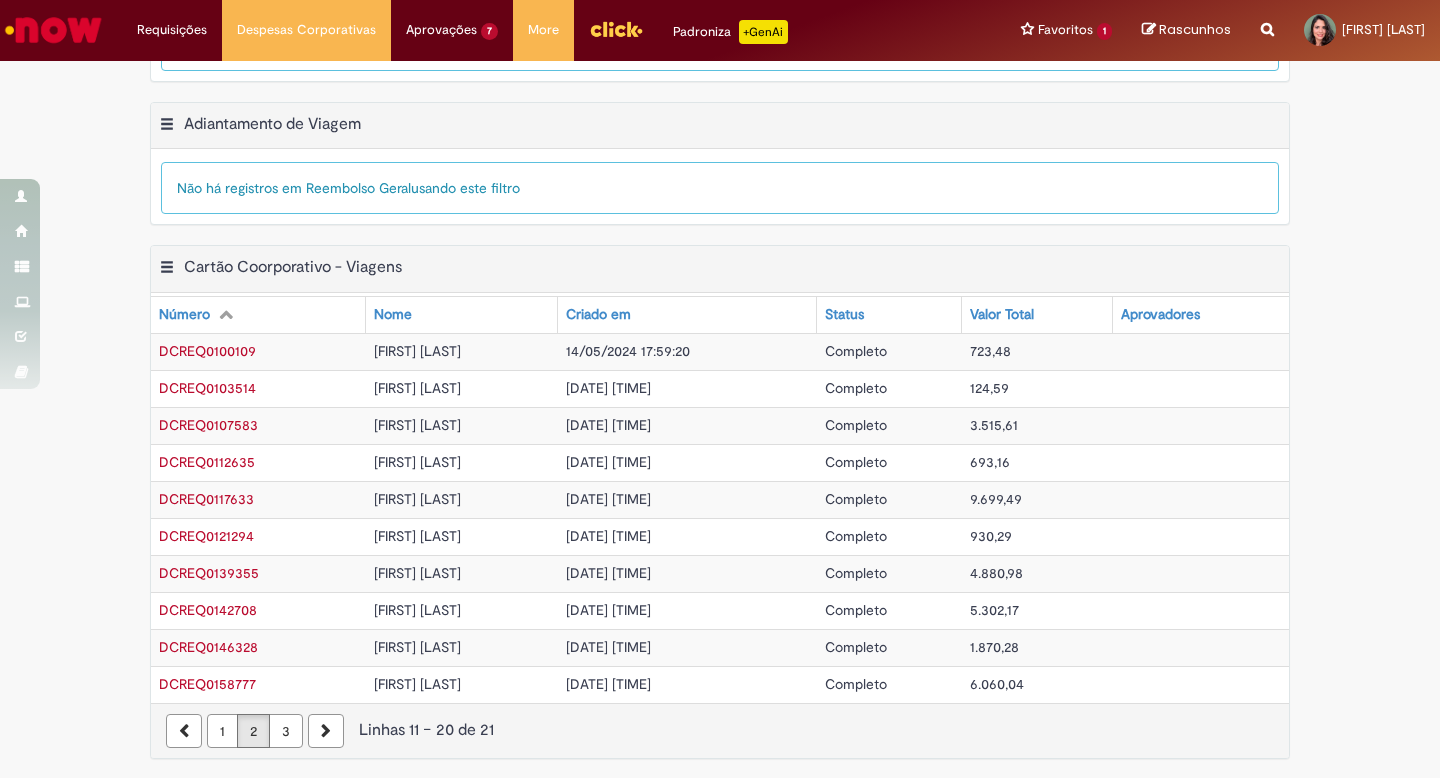 click on "3" at bounding box center [286, 731] 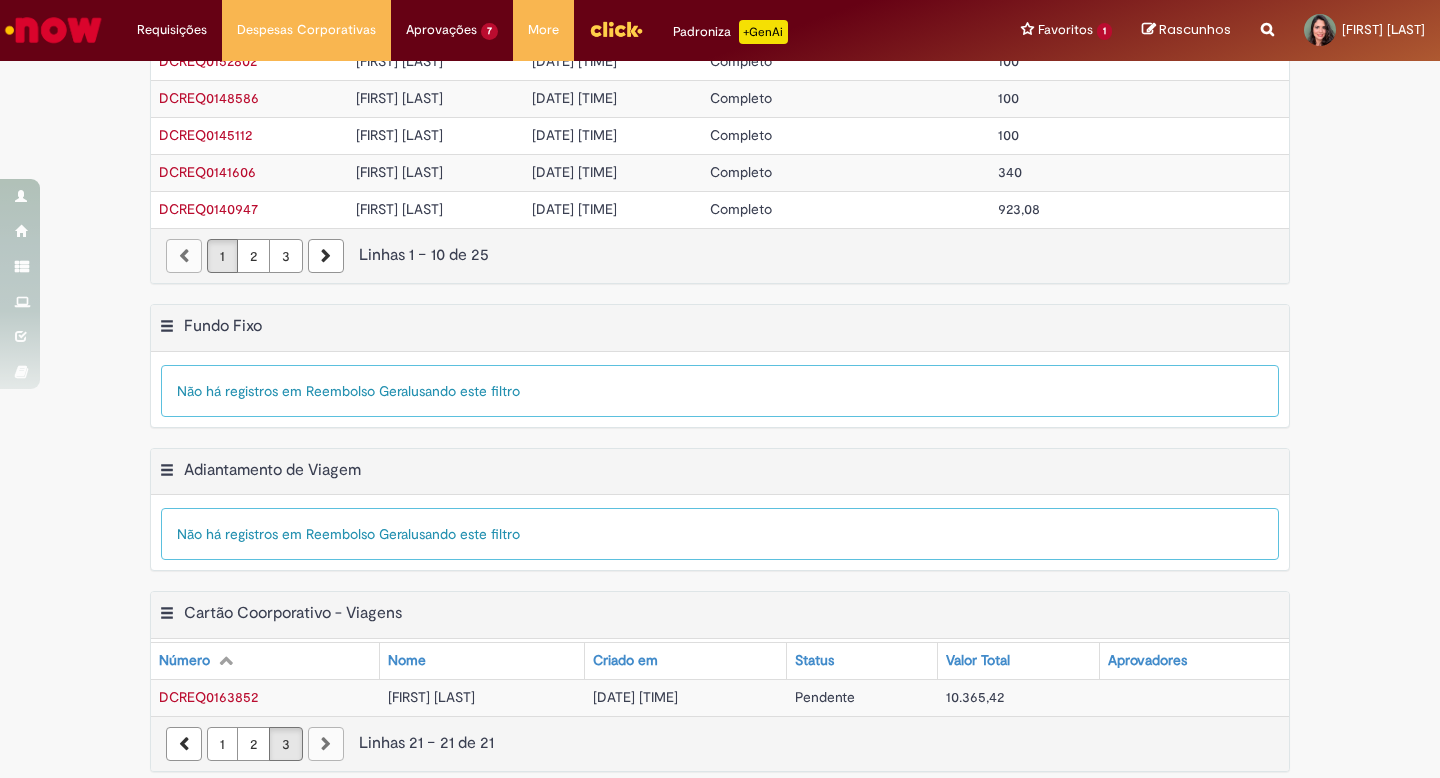 scroll, scrollTop: 314, scrollLeft: 0, axis: vertical 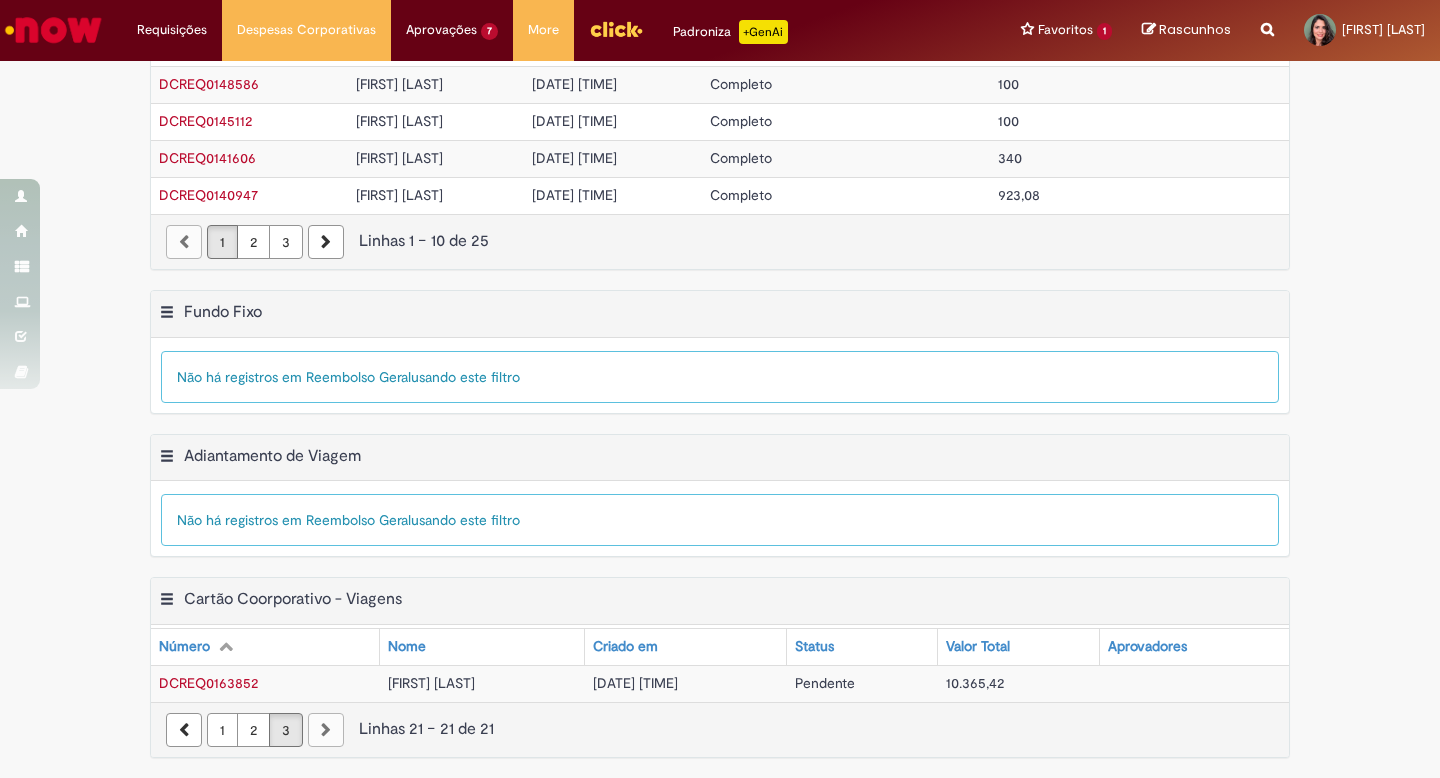 click on "2" at bounding box center (253, 730) 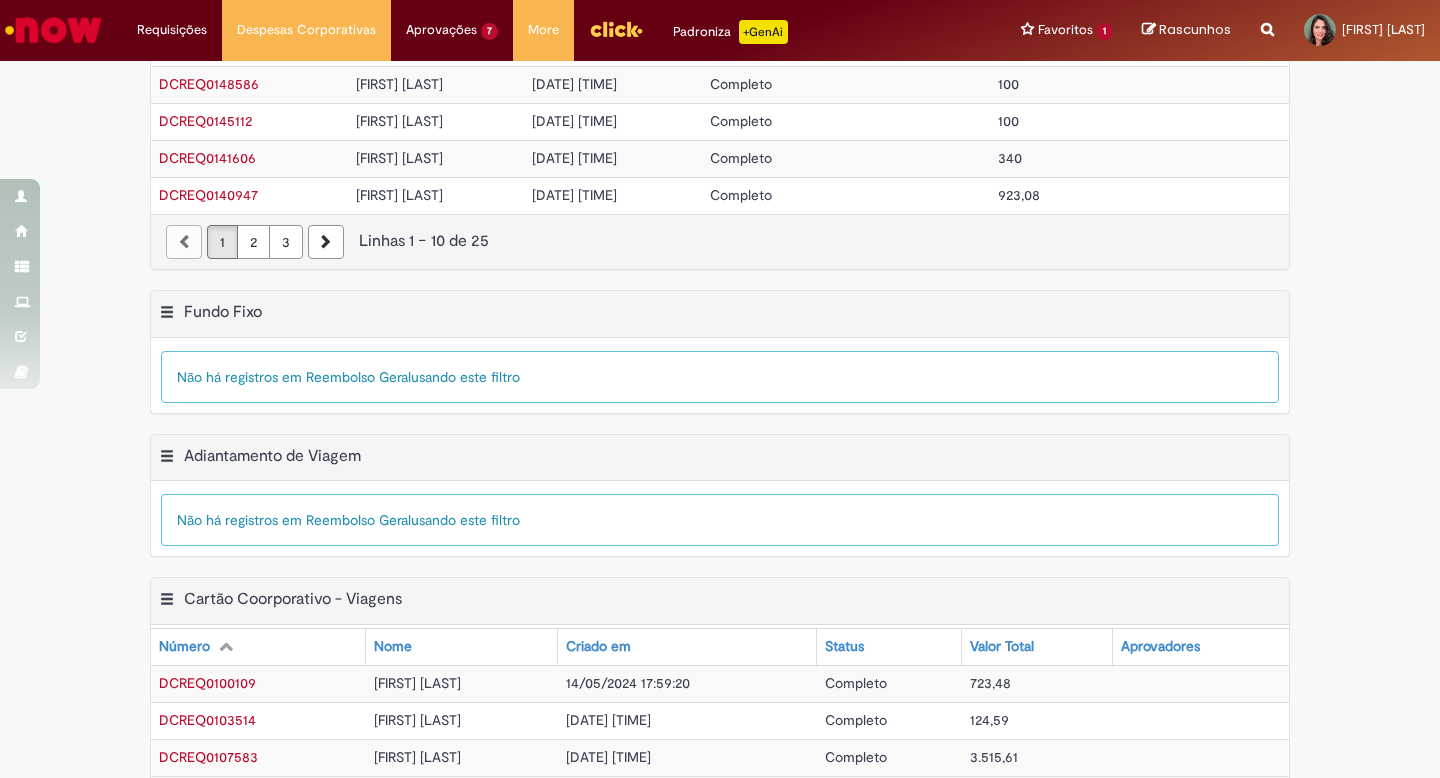 scroll, scrollTop: 646, scrollLeft: 0, axis: vertical 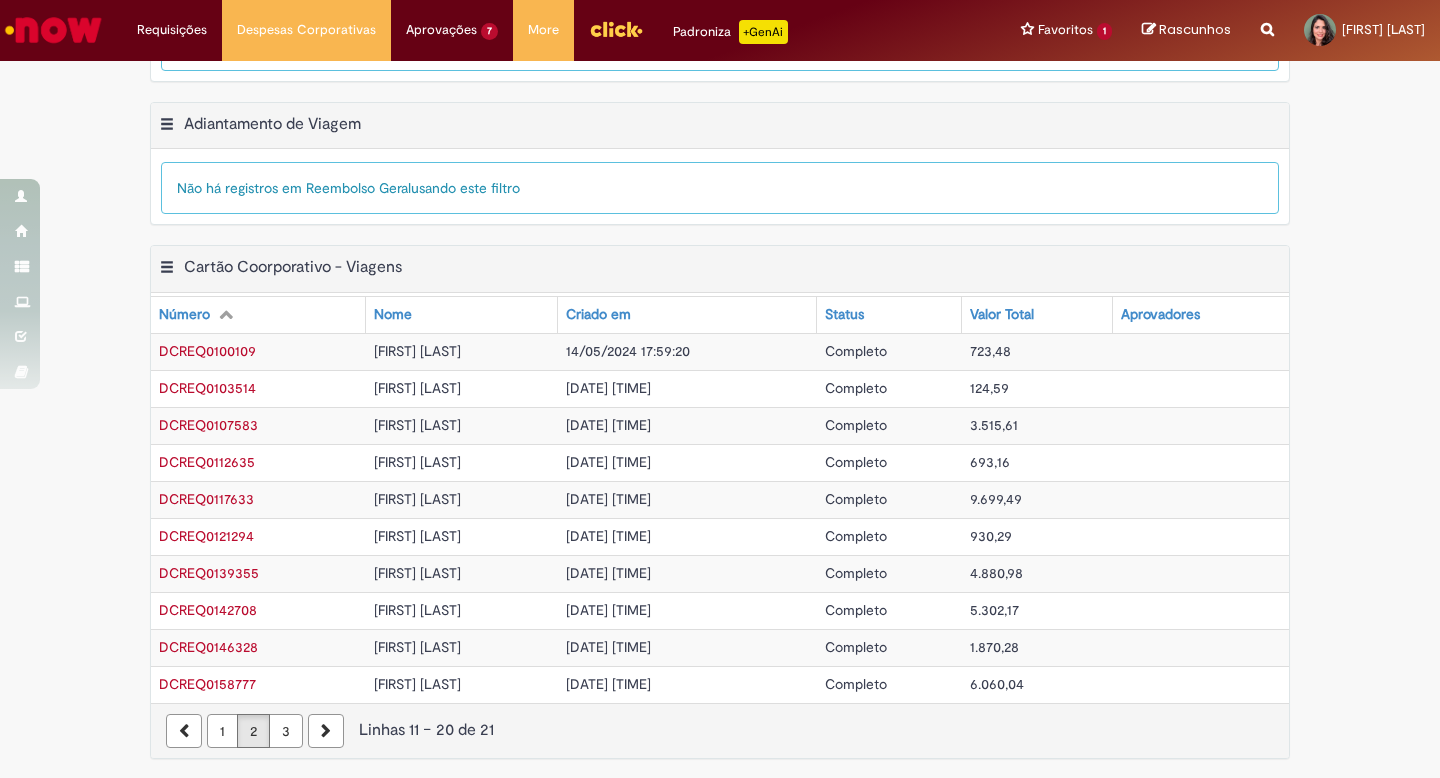 click on "3" at bounding box center [286, 731] 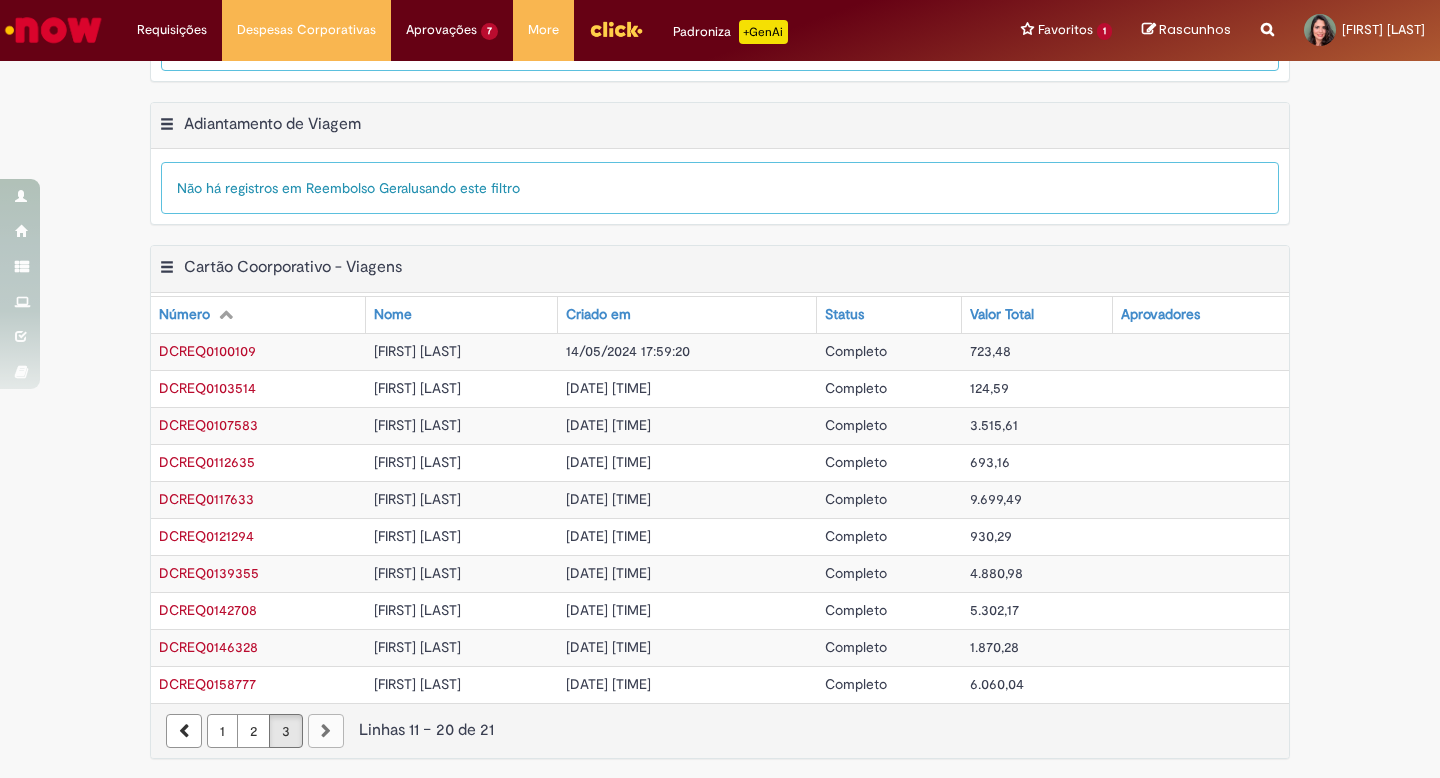 scroll, scrollTop: 314, scrollLeft: 0, axis: vertical 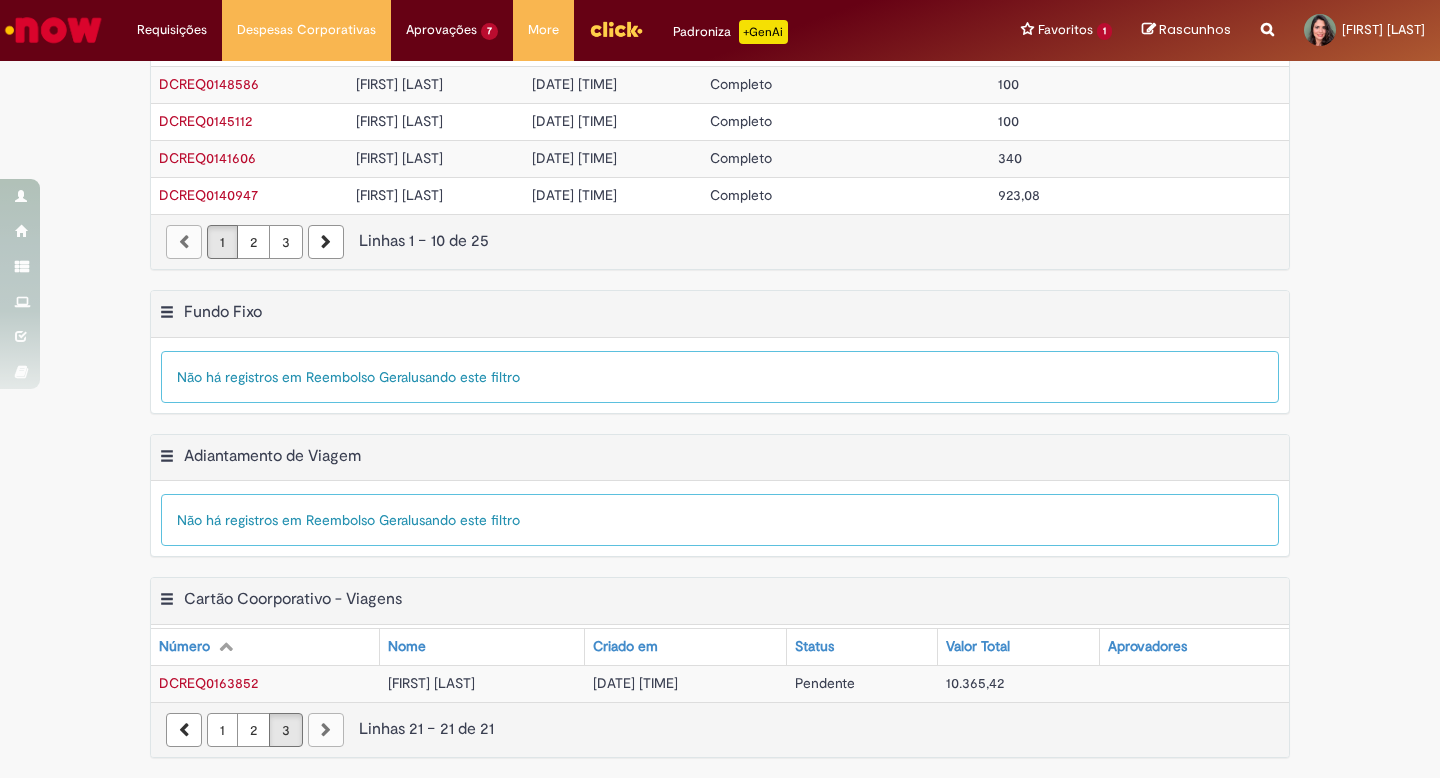 click on "[FIRST] [LAST]" at bounding box center (431, 683) 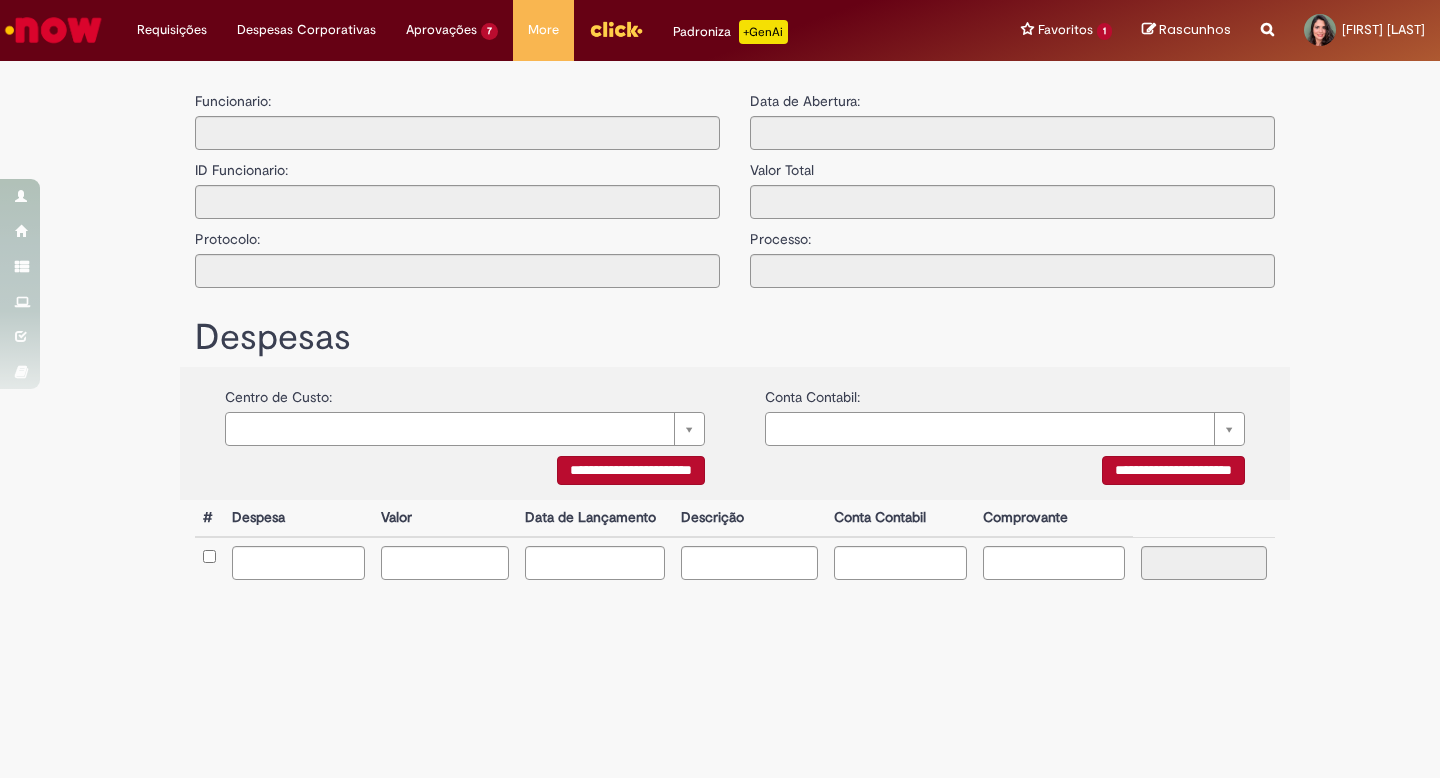 scroll, scrollTop: 0, scrollLeft: 0, axis: both 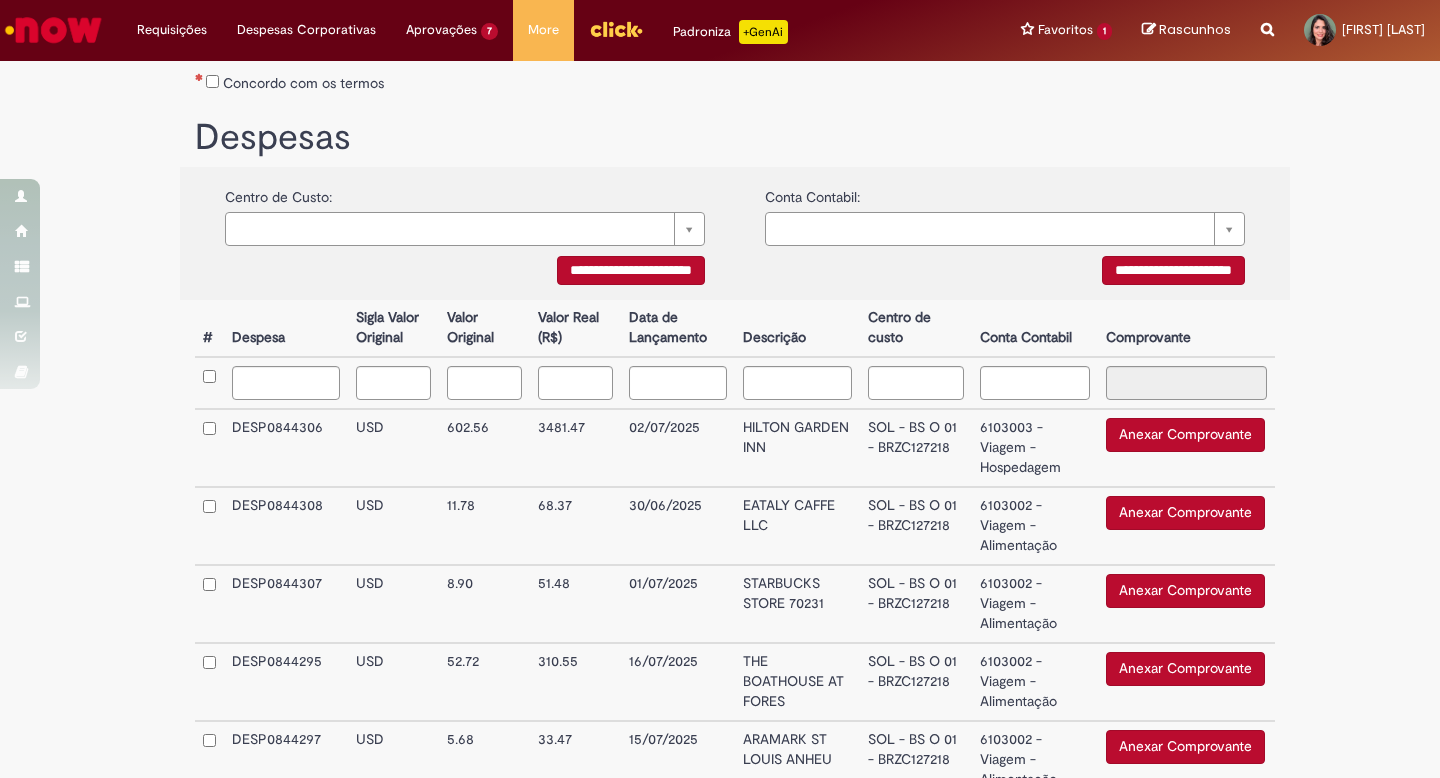 click on "Data de Lançamento" at bounding box center (678, 328) 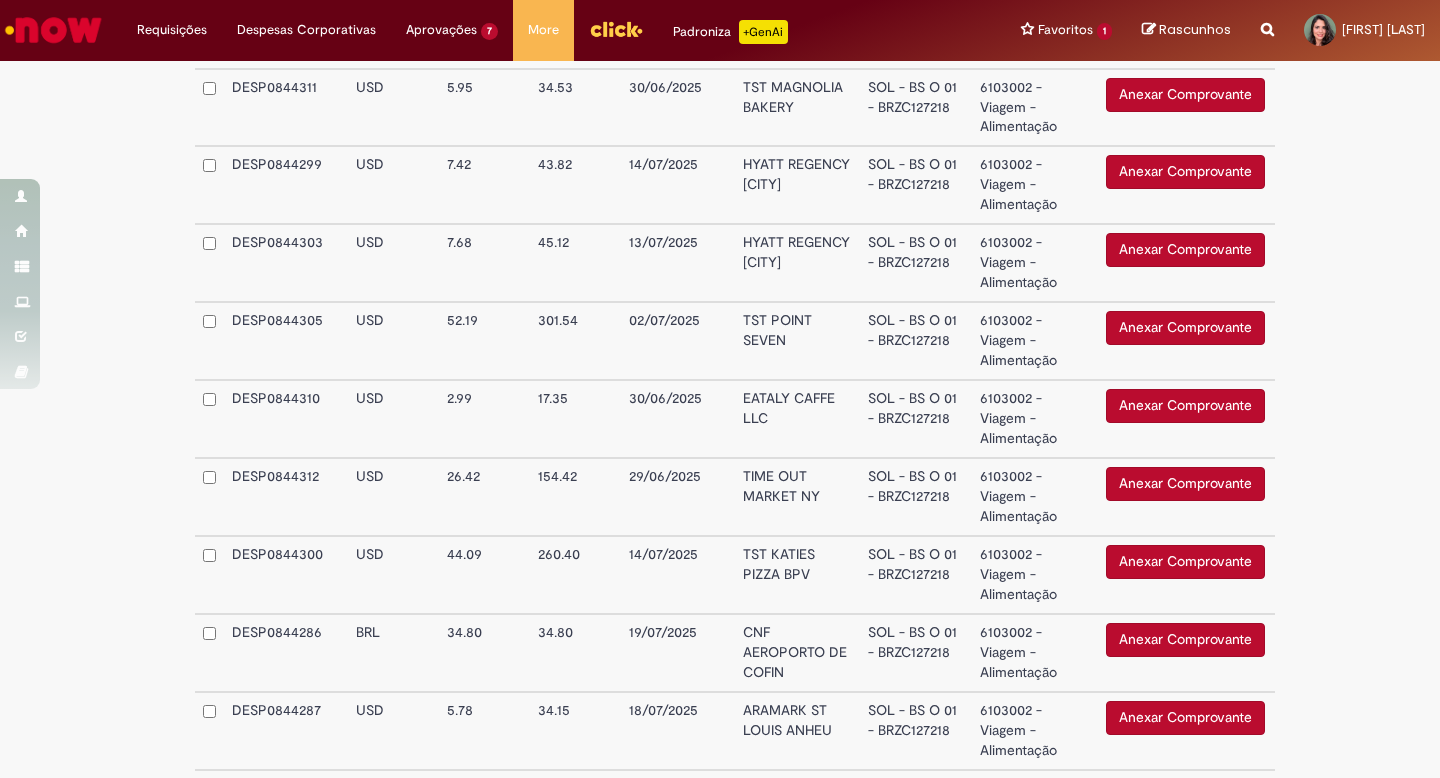 scroll, scrollTop: 1699, scrollLeft: 0, axis: vertical 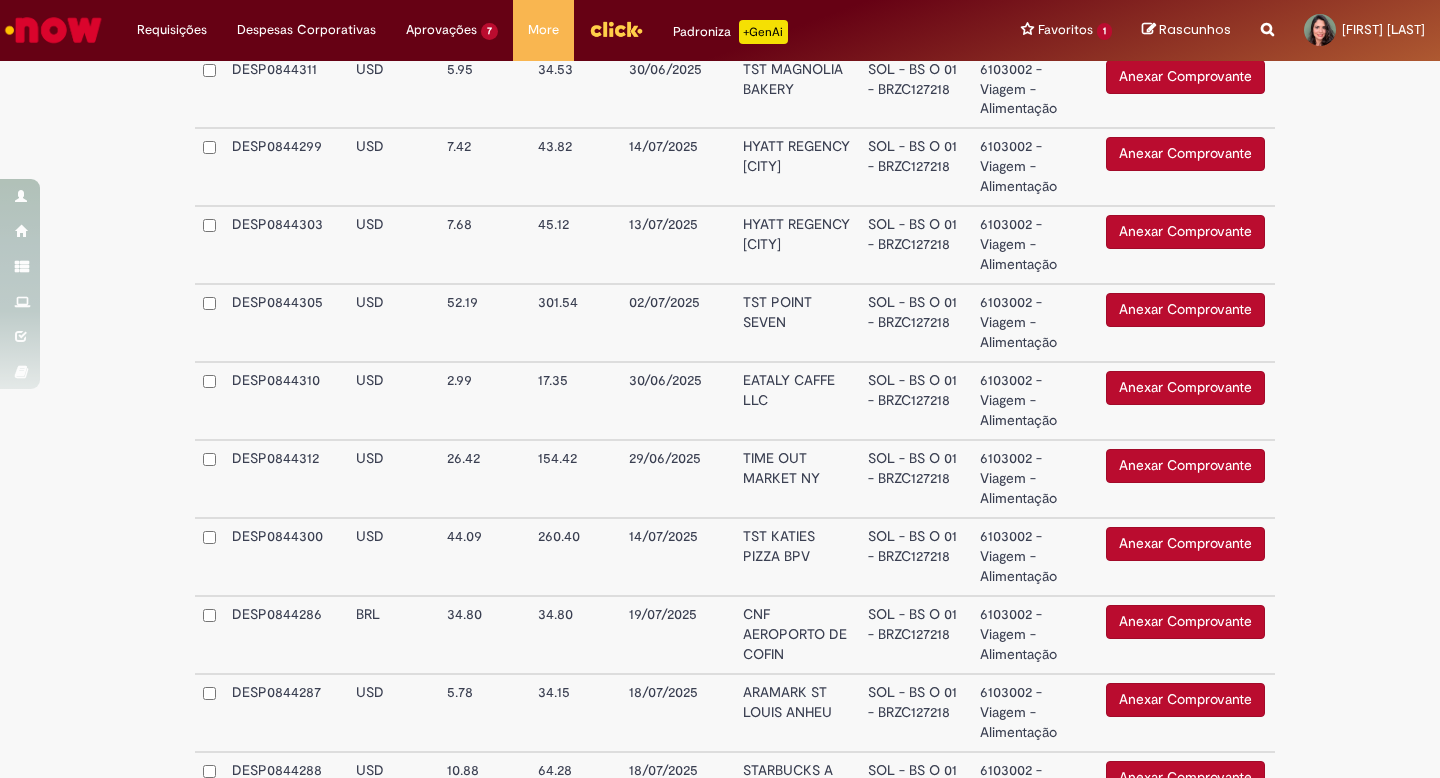 click on "Anexar Comprovante" at bounding box center [1185, 466] 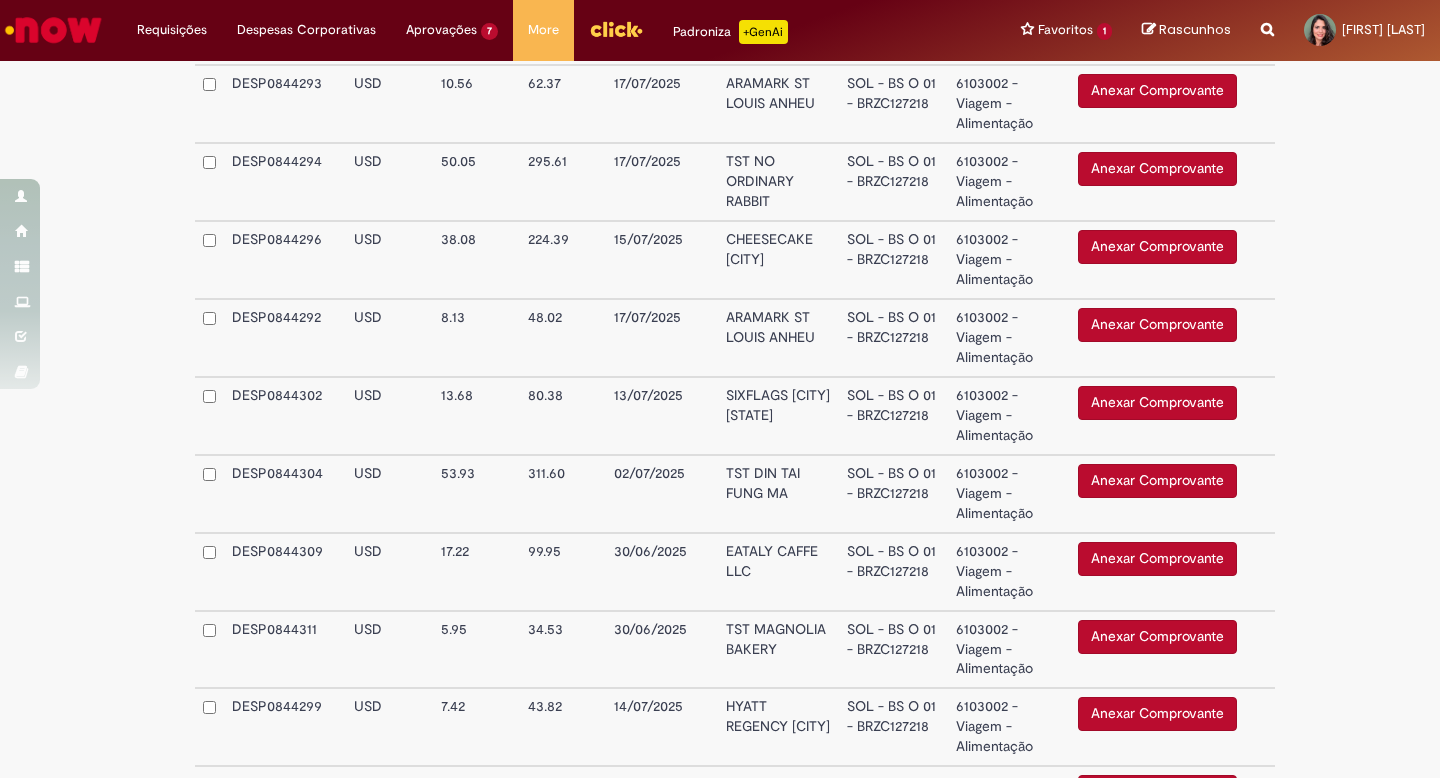 scroll, scrollTop: 1127, scrollLeft: 0, axis: vertical 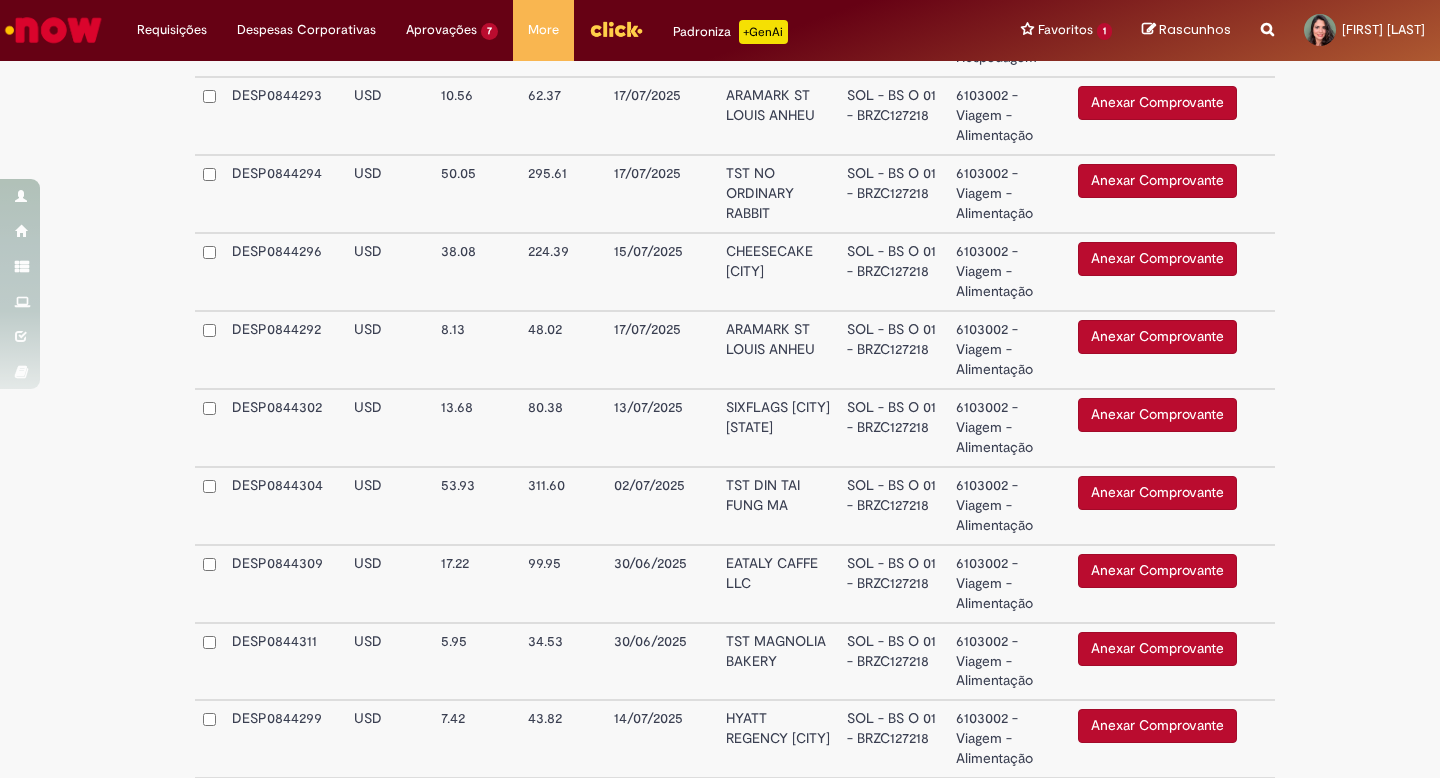 click on "Anexar Comprovante" at bounding box center [1157, 493] 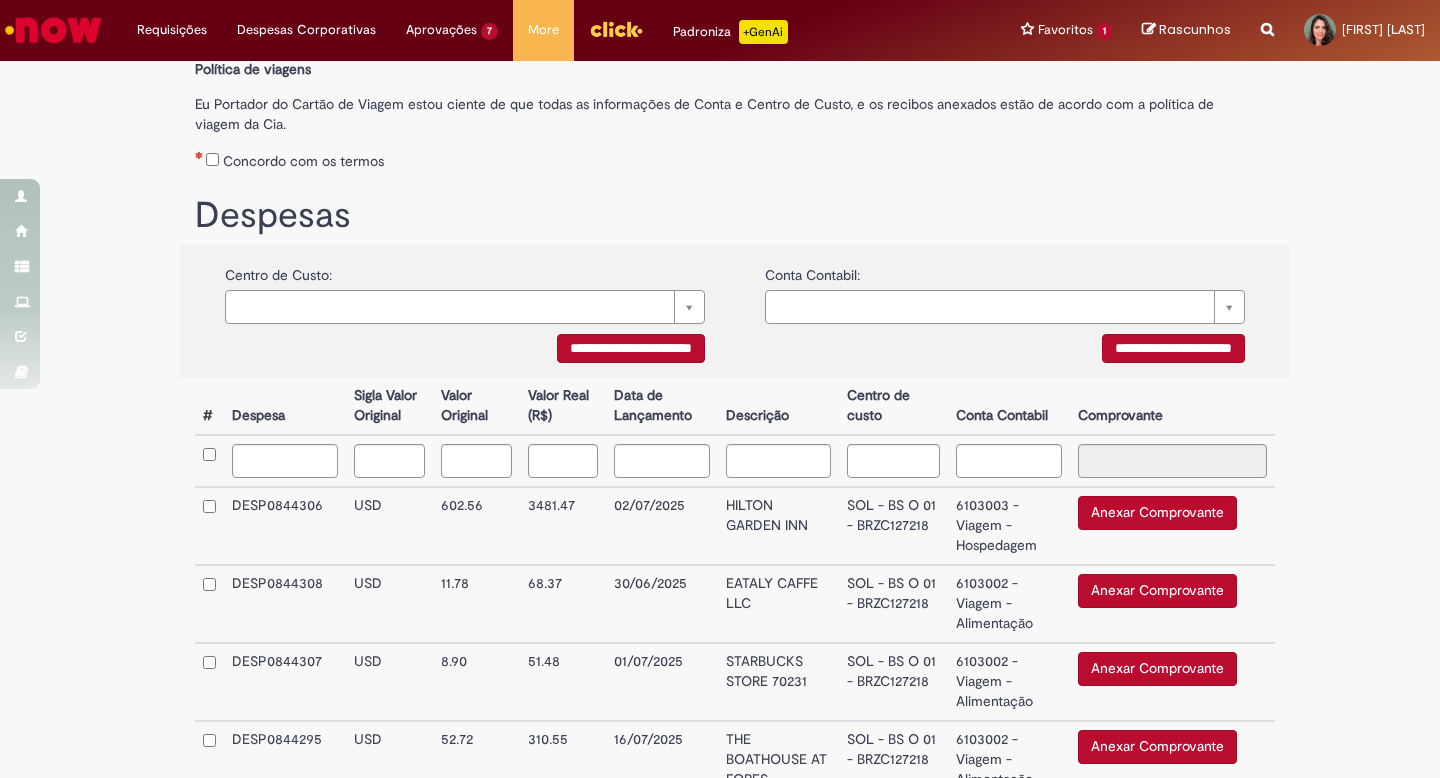 scroll, scrollTop: 293, scrollLeft: 0, axis: vertical 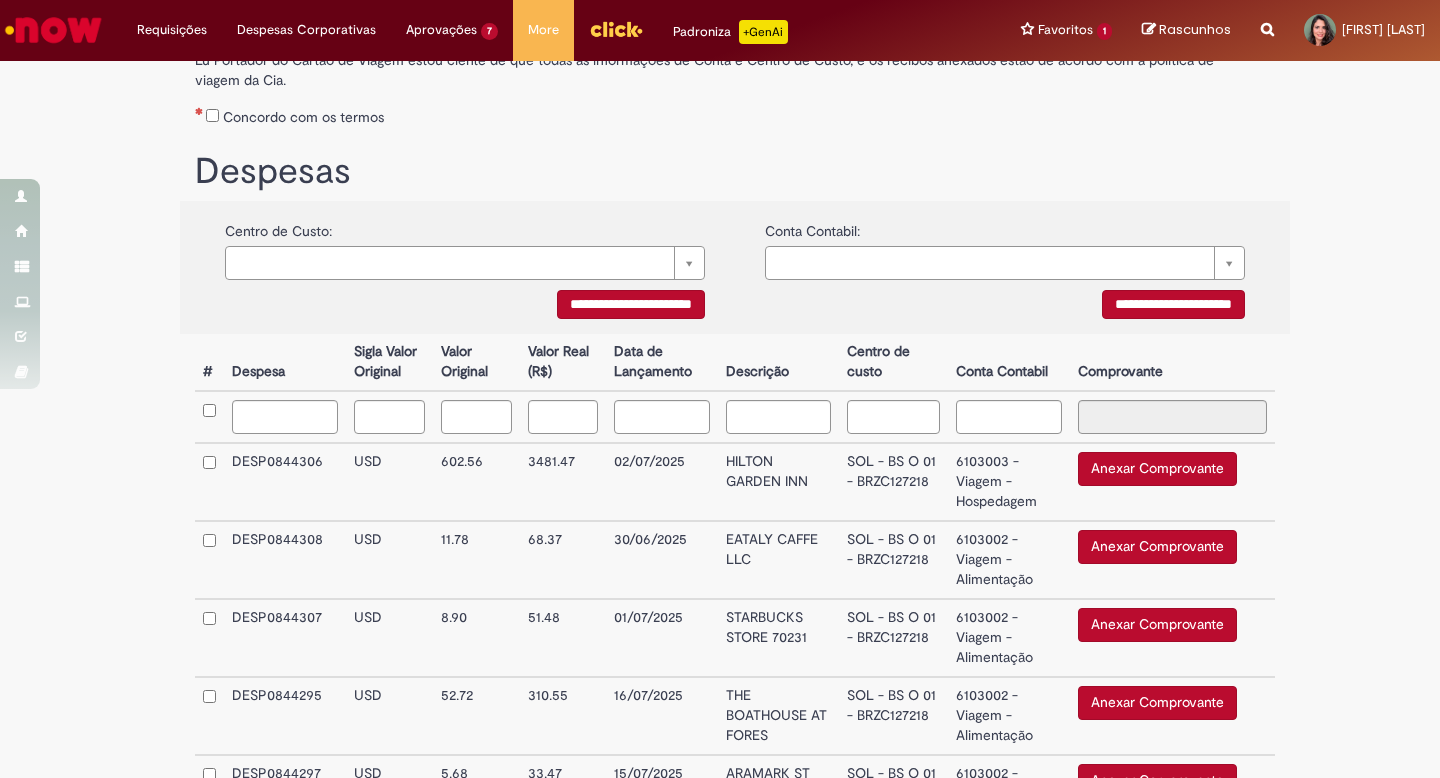 click on "Anexar Comprovante" at bounding box center [1157, 469] 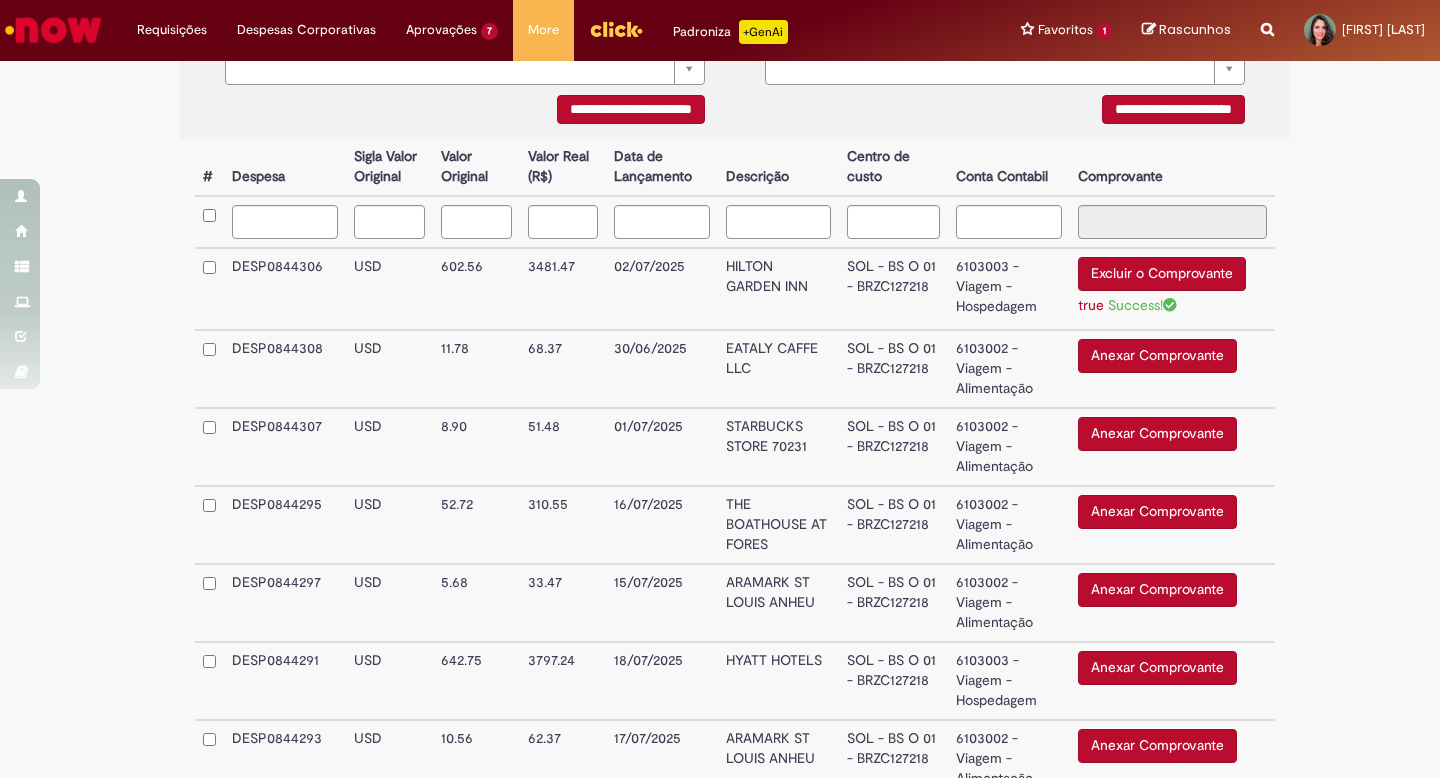scroll, scrollTop: 491, scrollLeft: 0, axis: vertical 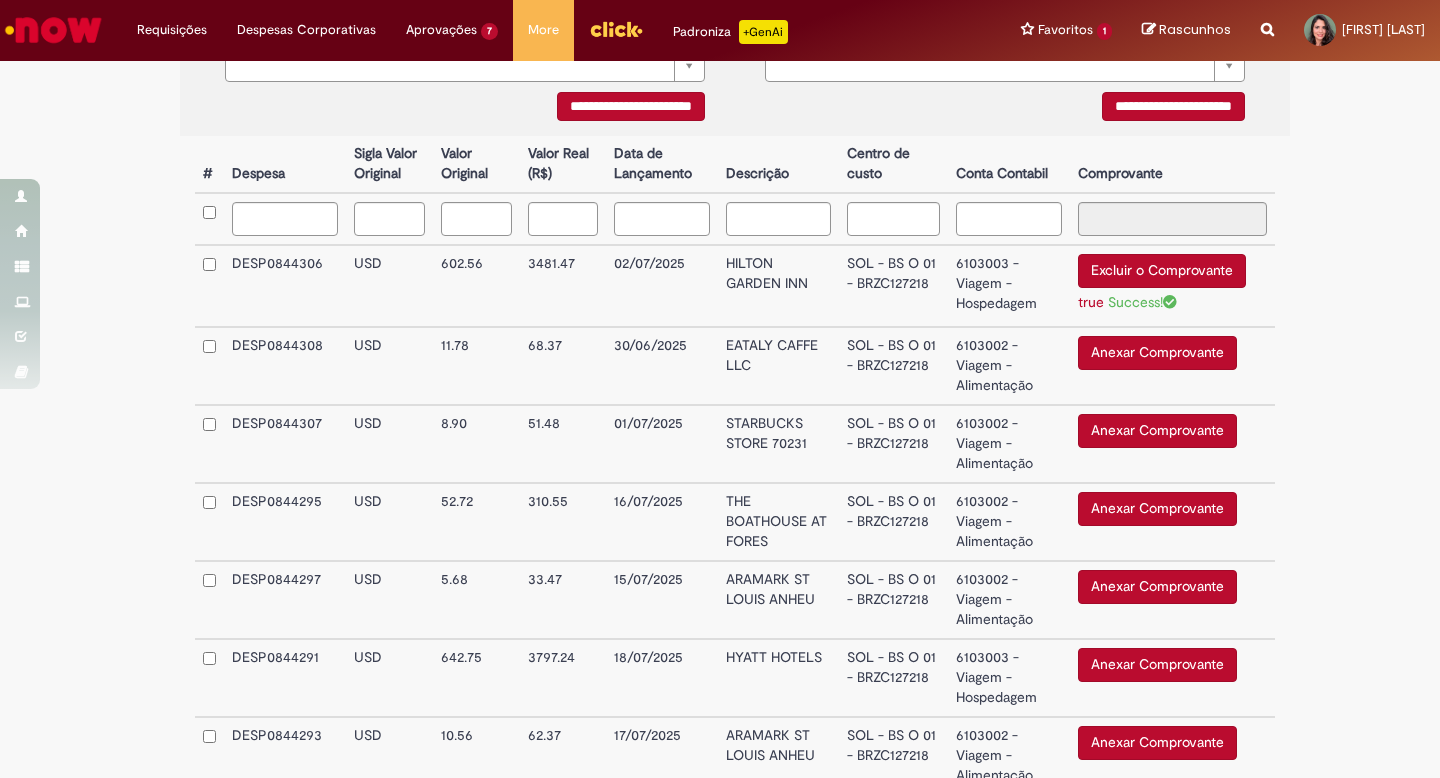 click on "Anexar Comprovante" at bounding box center (1157, 509) 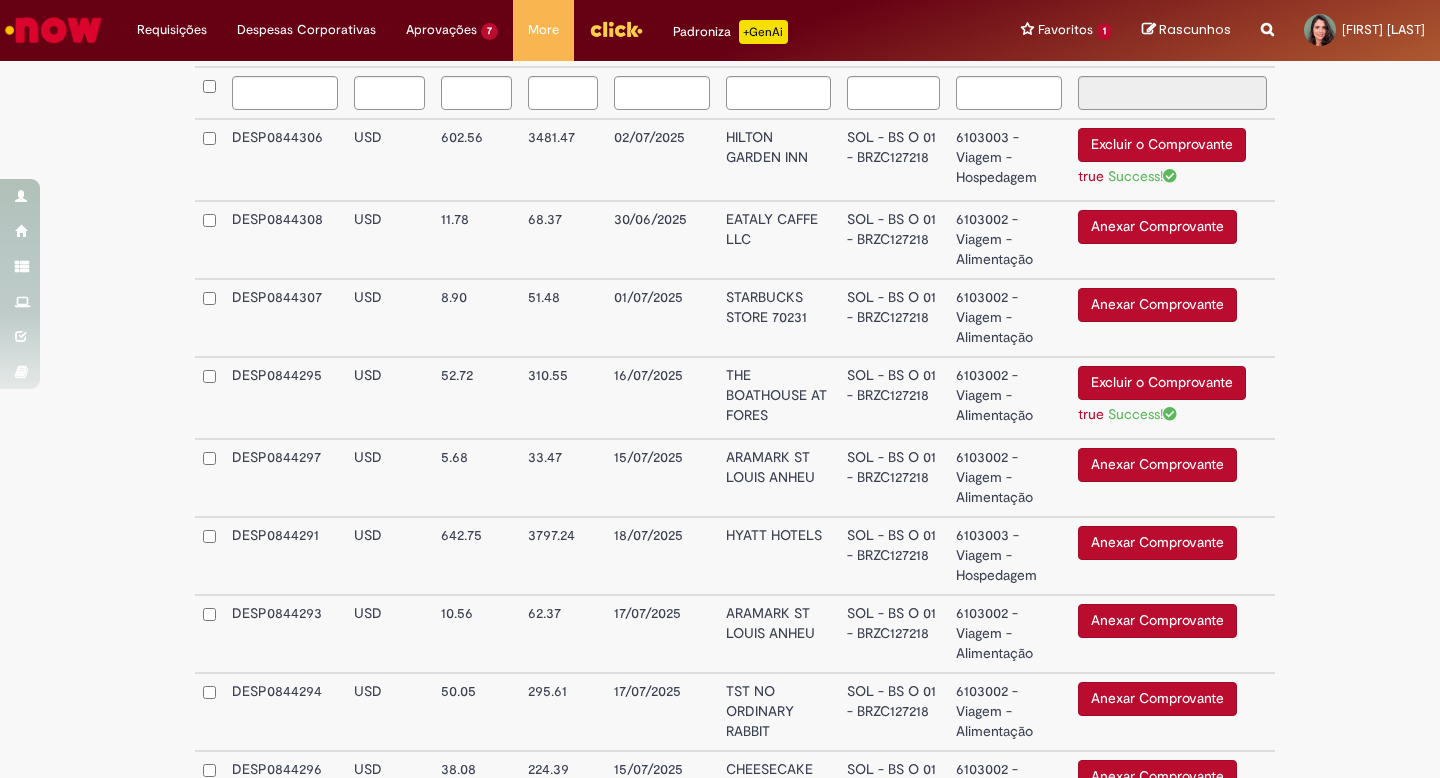 scroll, scrollTop: 649, scrollLeft: 0, axis: vertical 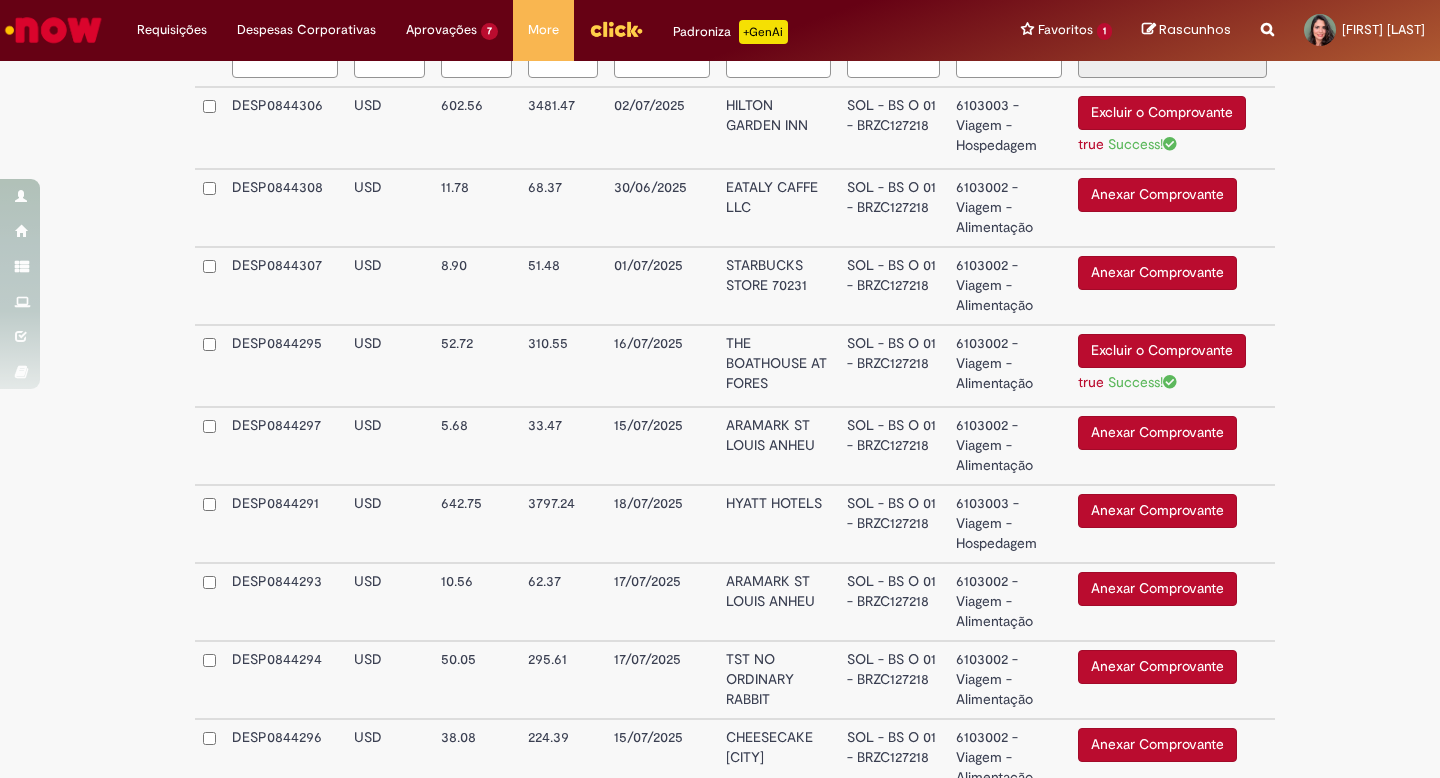 click on "Anexar Comprovante" at bounding box center [1157, 433] 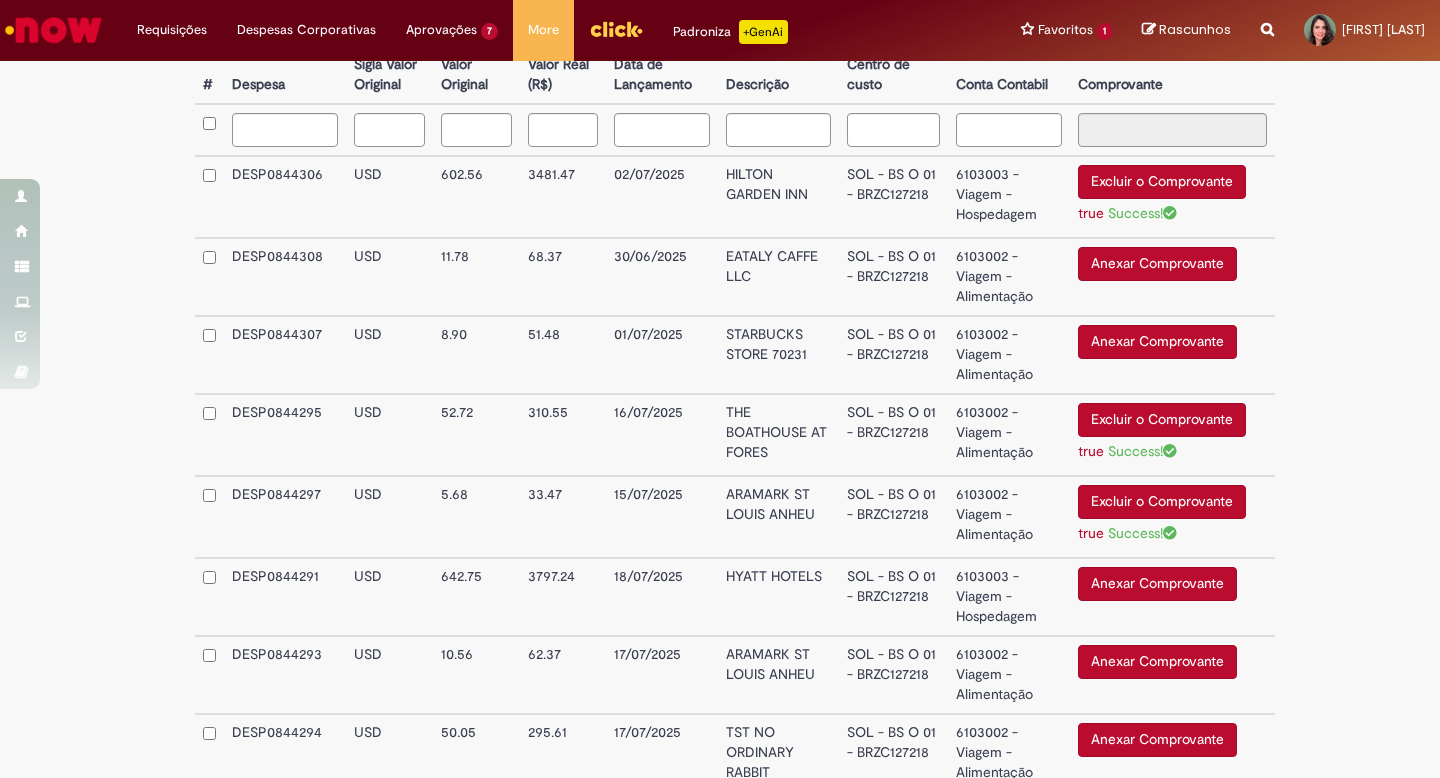 scroll, scrollTop: 588, scrollLeft: 0, axis: vertical 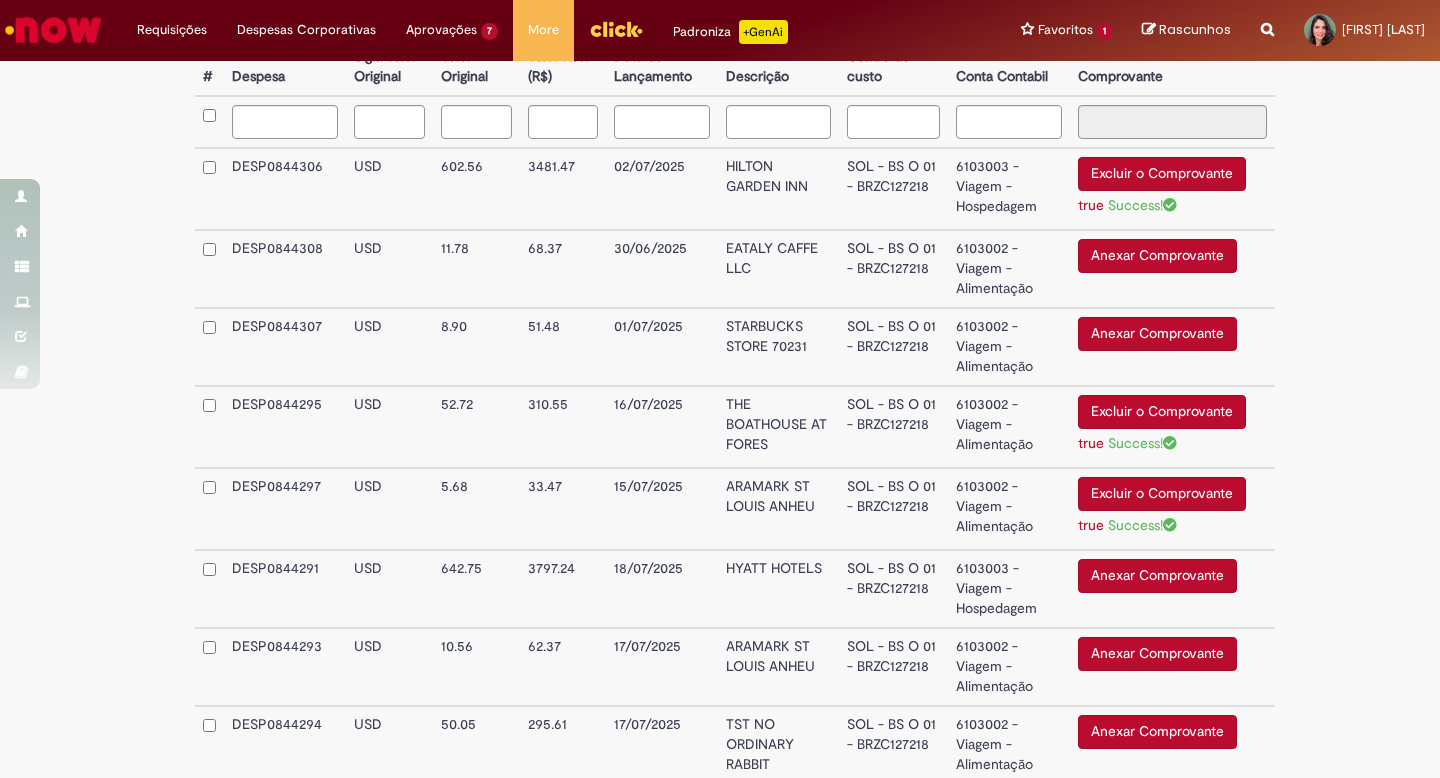 click on "Excluir o Comprovante" at bounding box center [1162, 174] 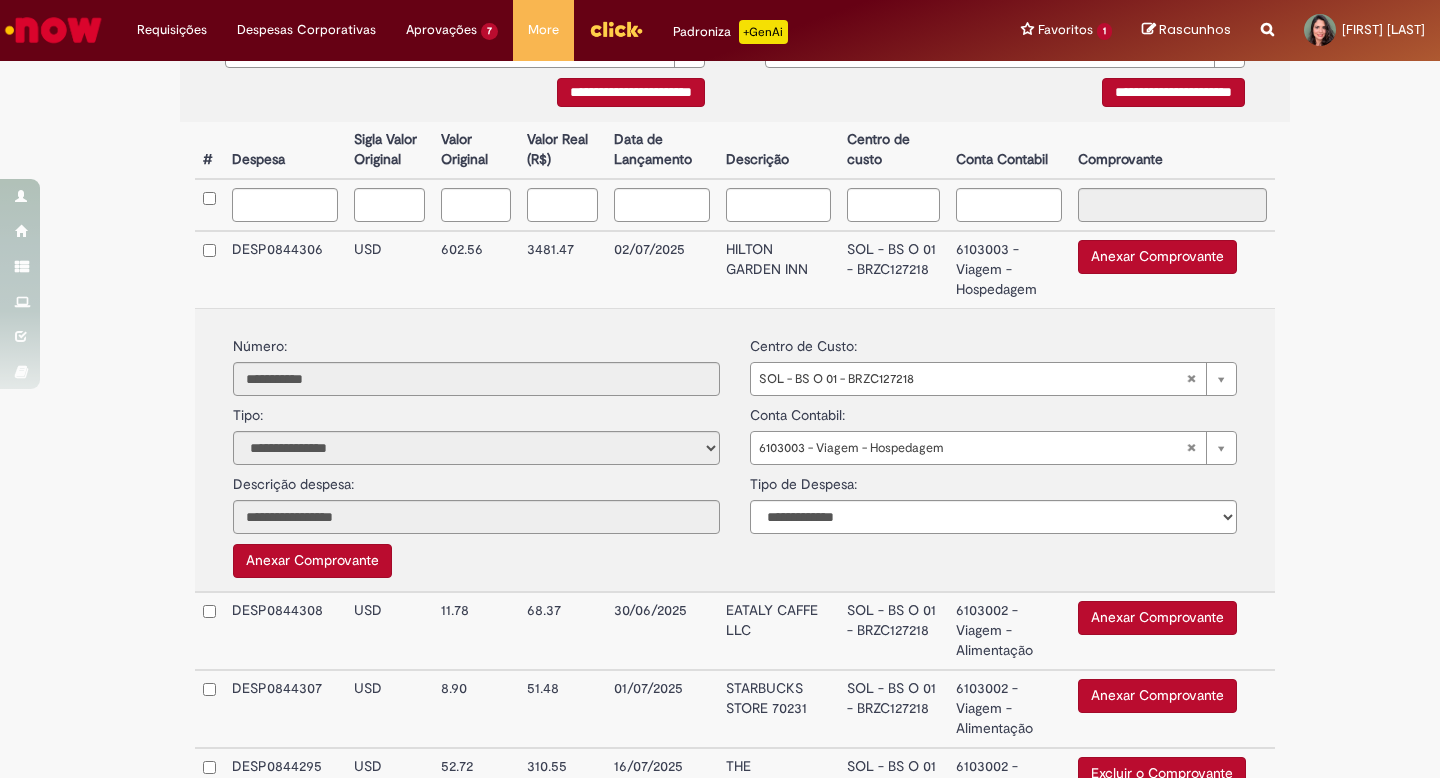 scroll, scrollTop: 500, scrollLeft: 0, axis: vertical 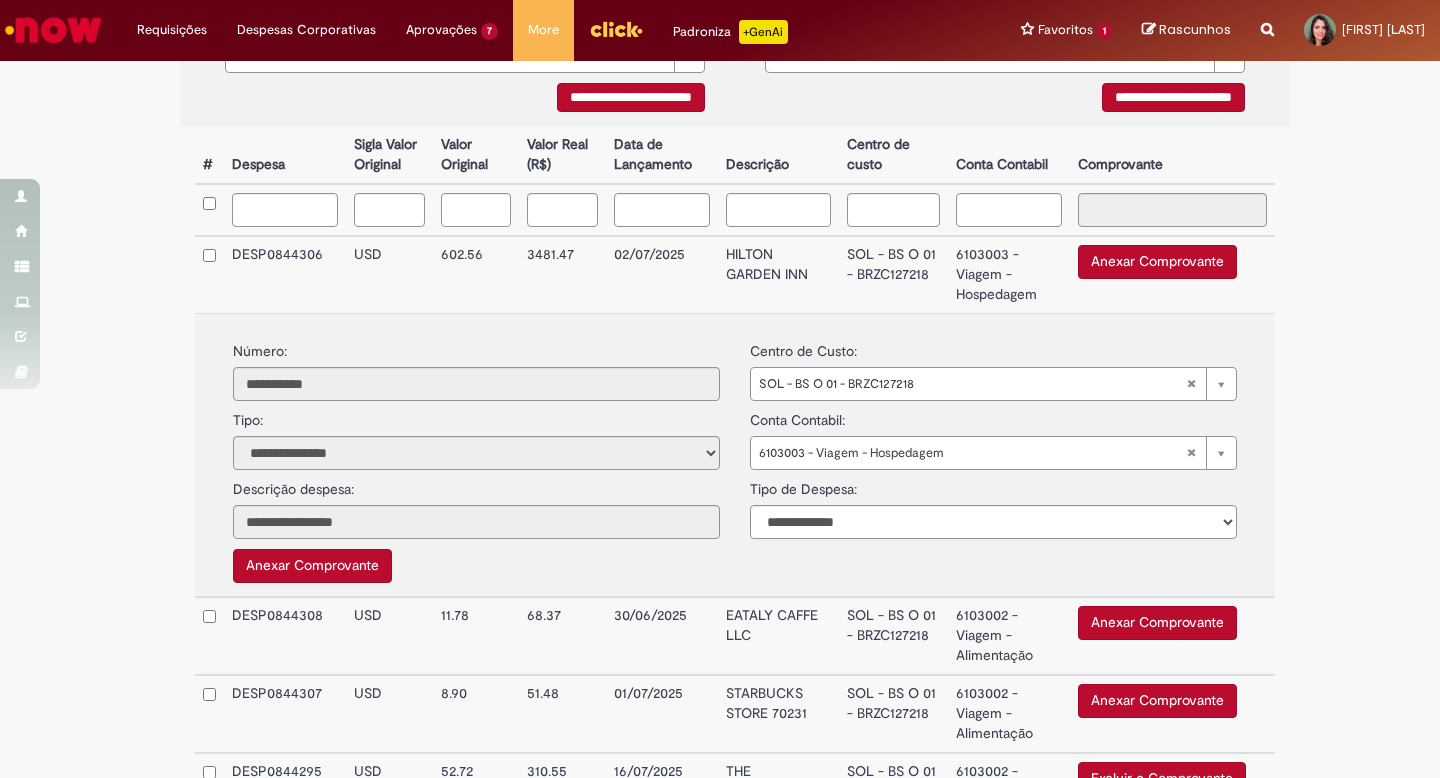 click on "02/07/2025" at bounding box center [662, 274] 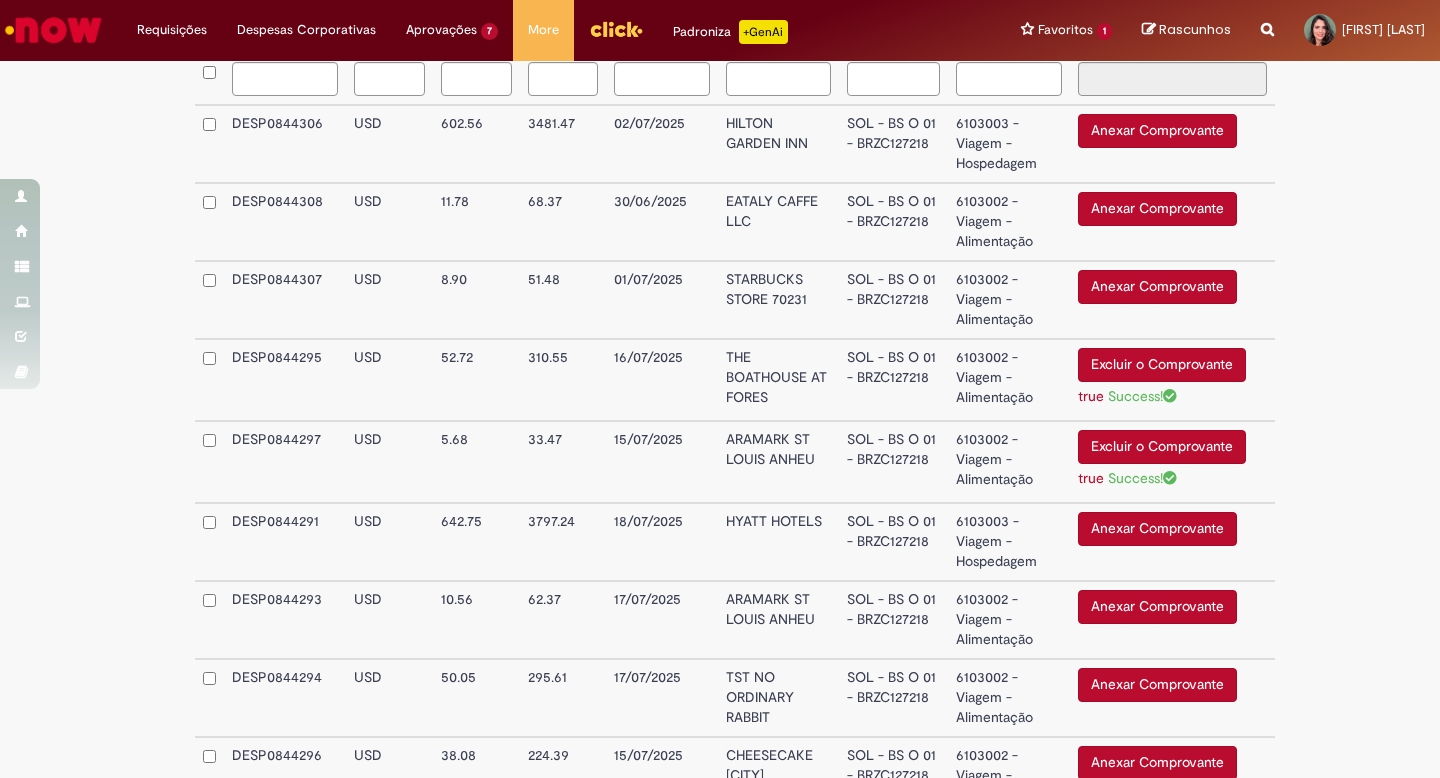 scroll, scrollTop: 634, scrollLeft: 0, axis: vertical 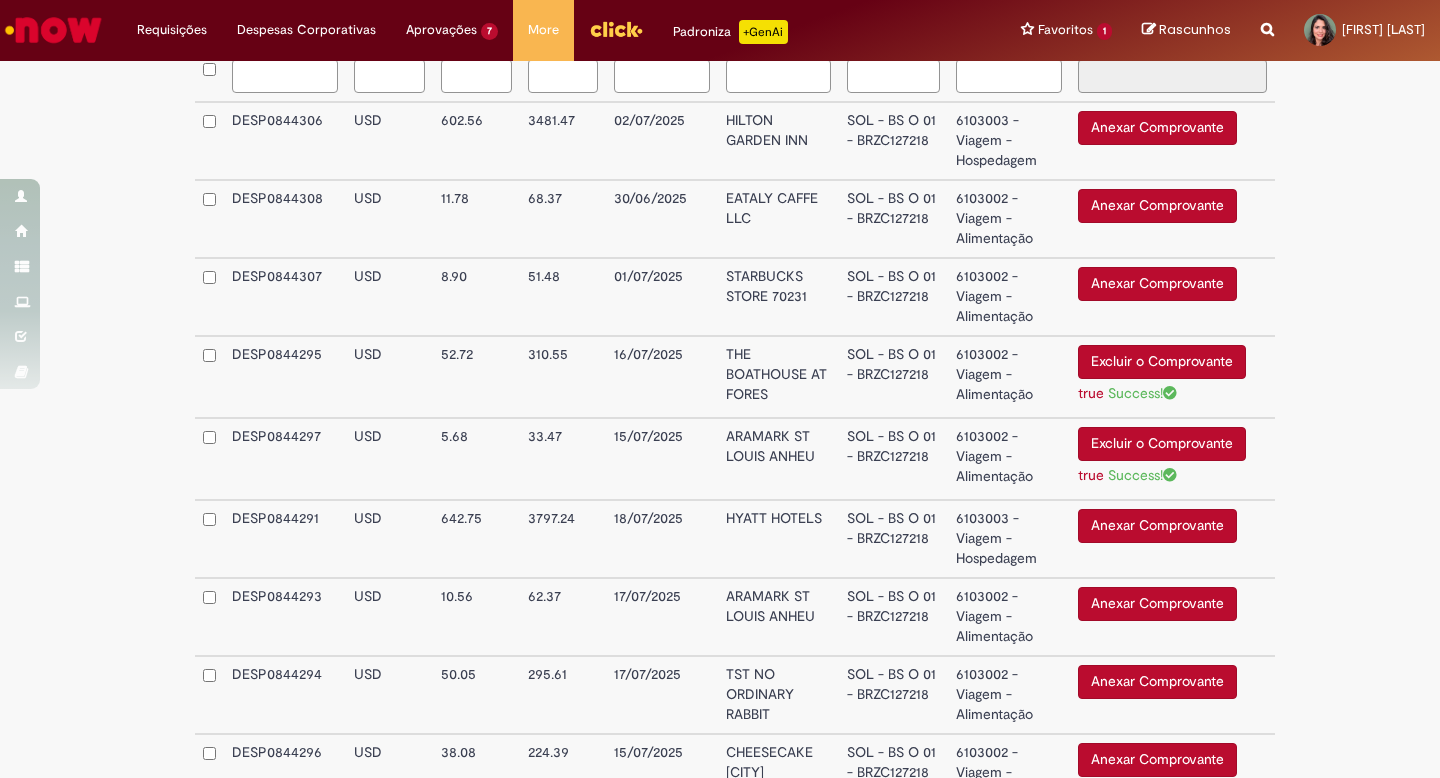 click on "Anexar Comprovante" at bounding box center [1157, 526] 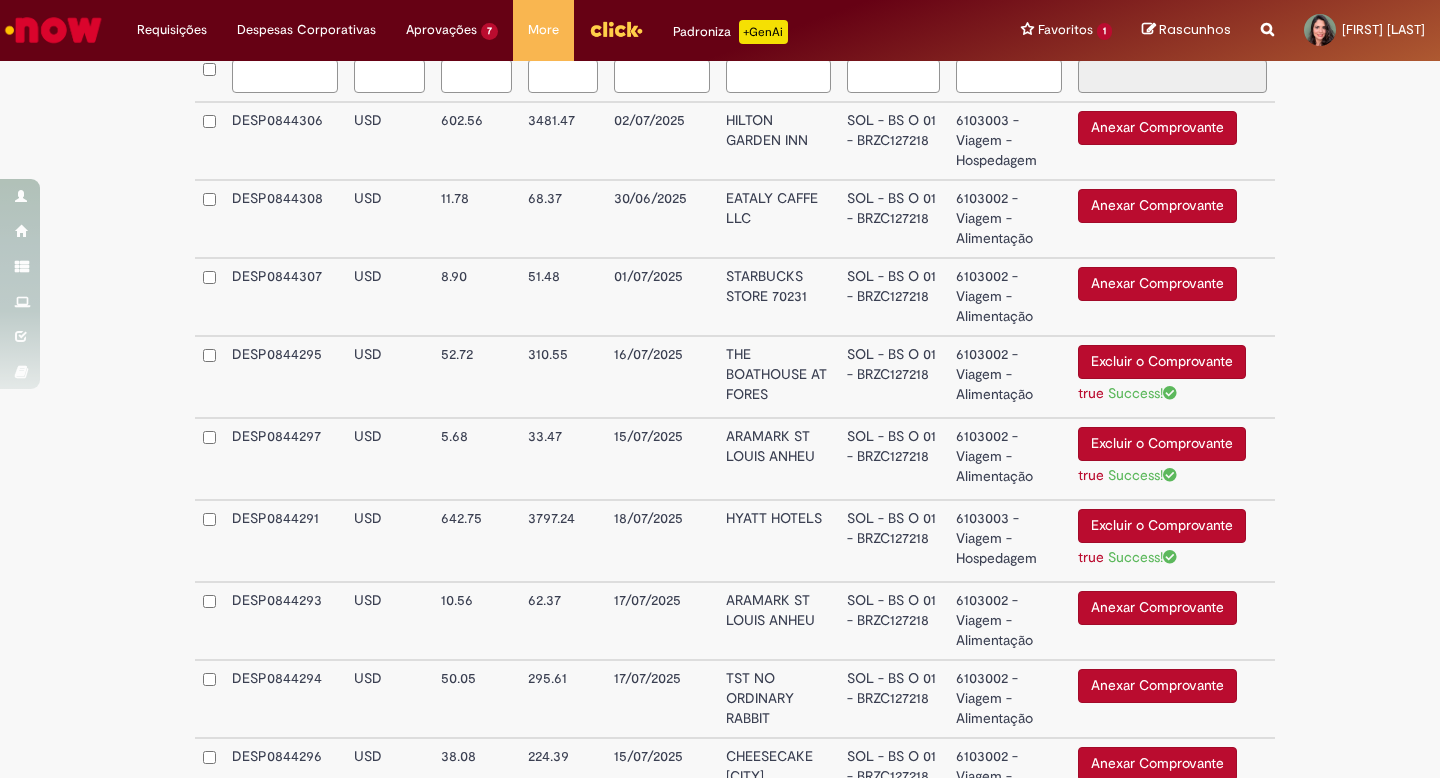 click on "Anexar Comprovante" at bounding box center (1157, 686) 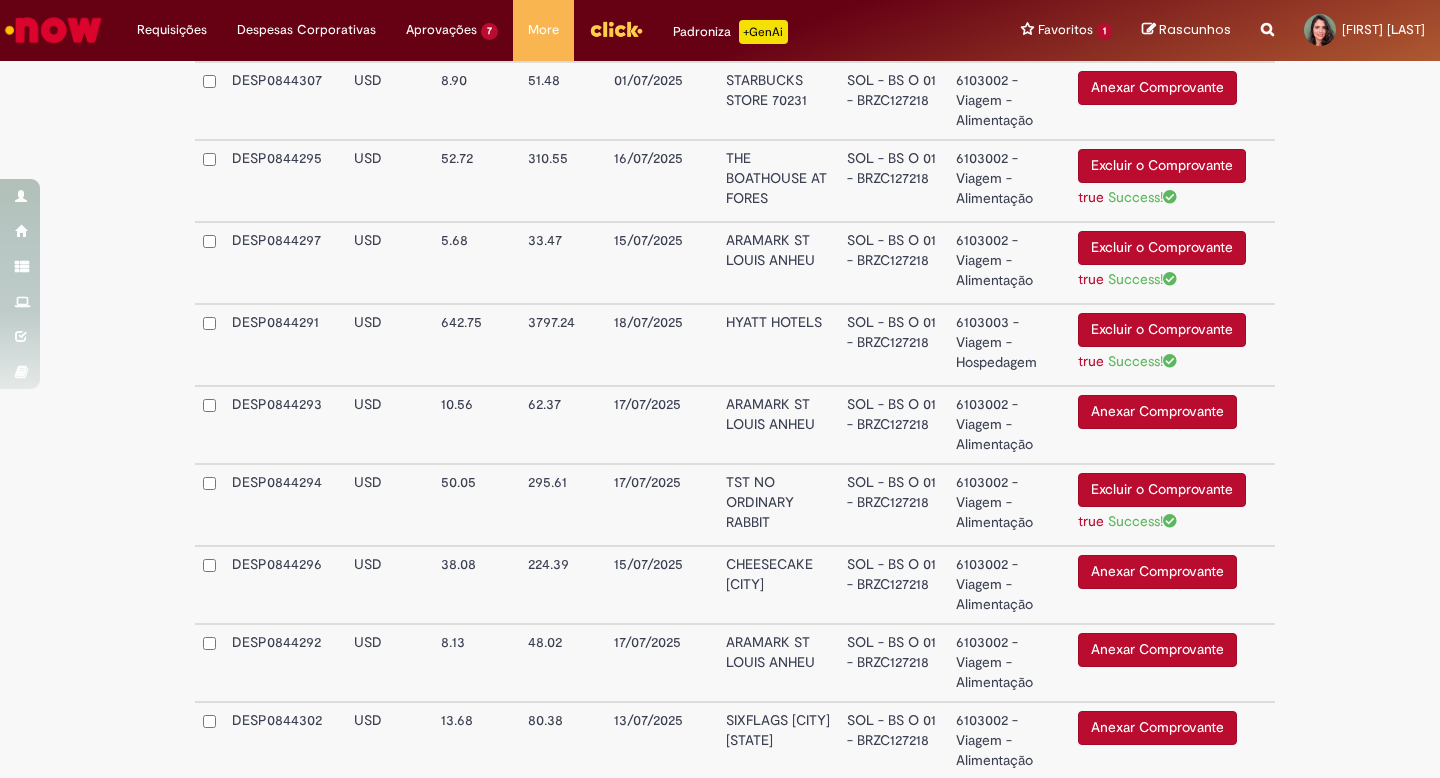 scroll, scrollTop: 835, scrollLeft: 0, axis: vertical 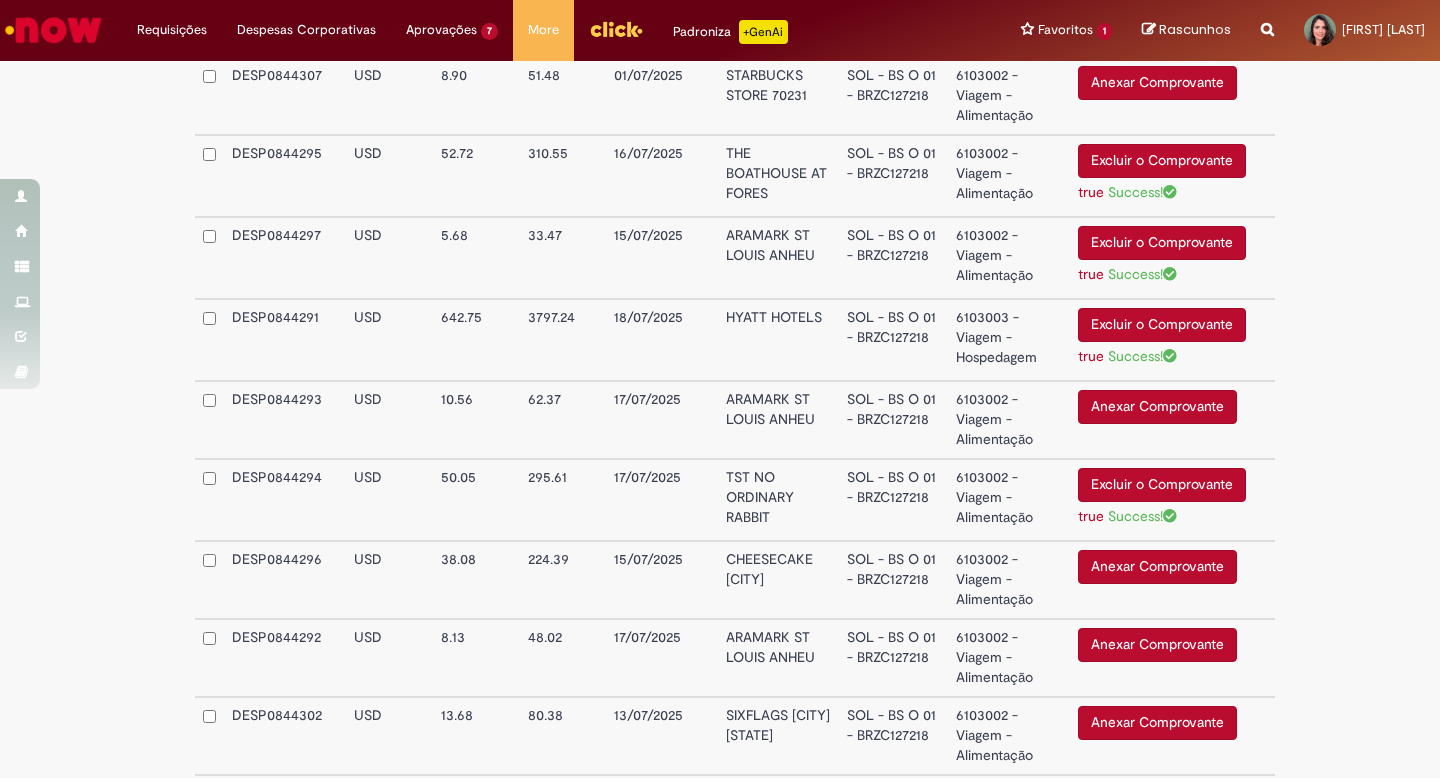 click on "Anexar Comprovante" at bounding box center (1157, 567) 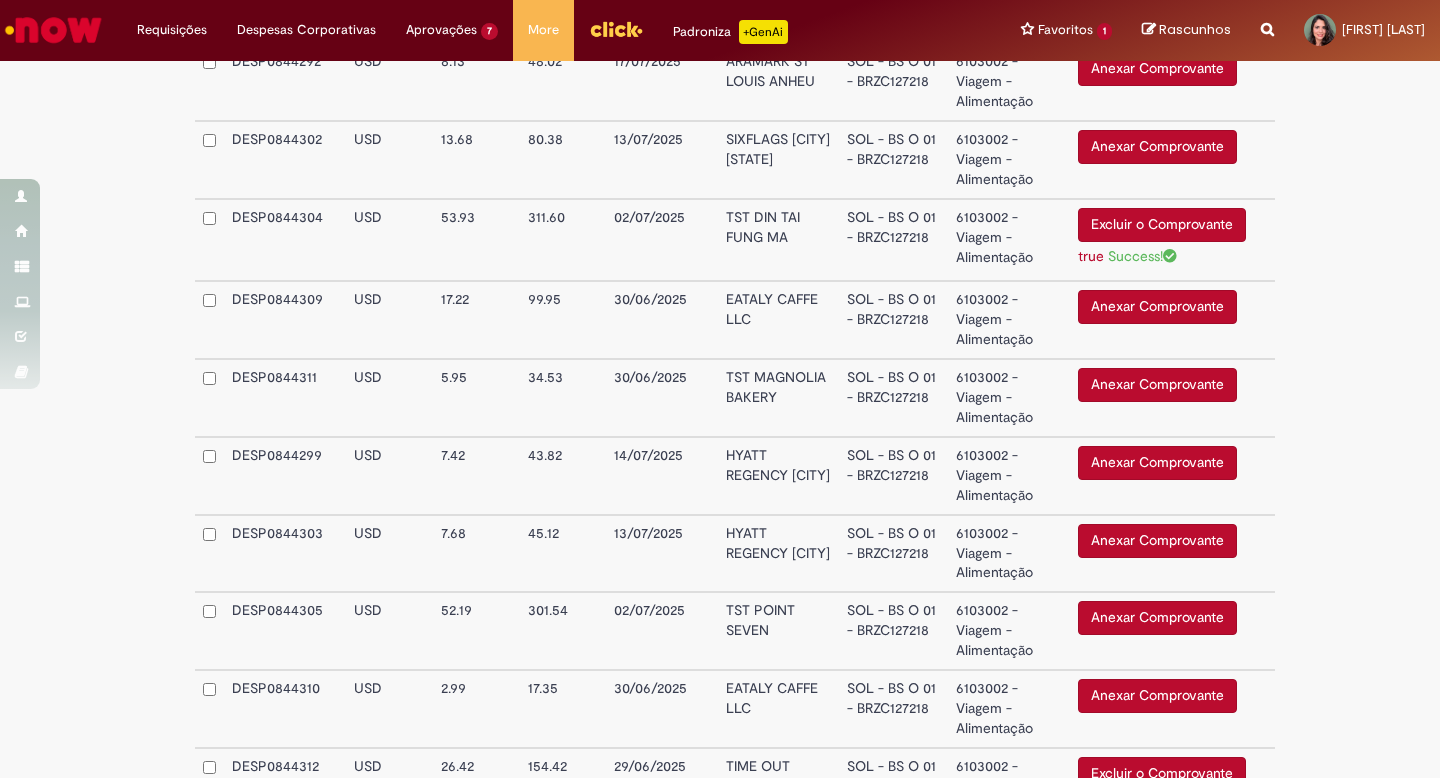 scroll, scrollTop: 1416, scrollLeft: 0, axis: vertical 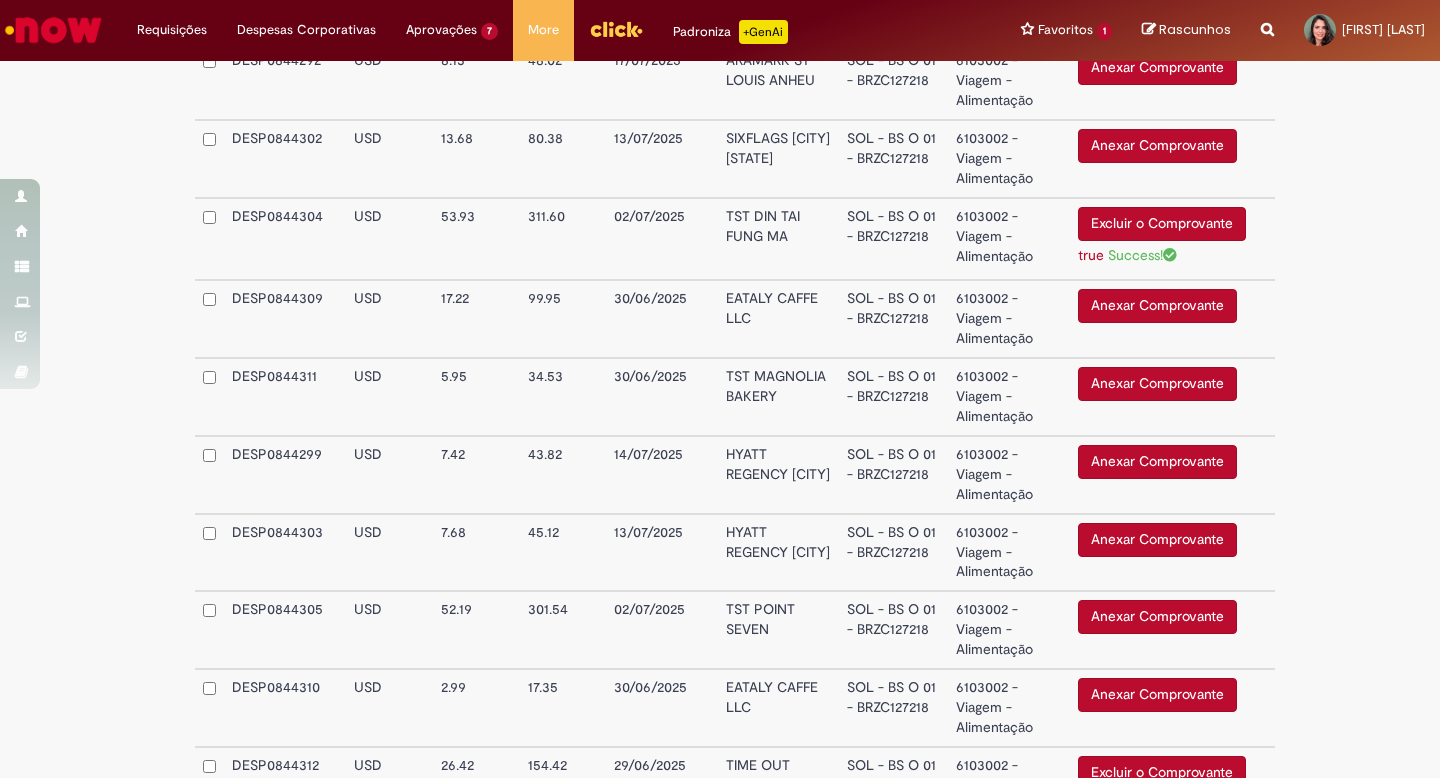 click on "Anexar Comprovante" at bounding box center [1157, 462] 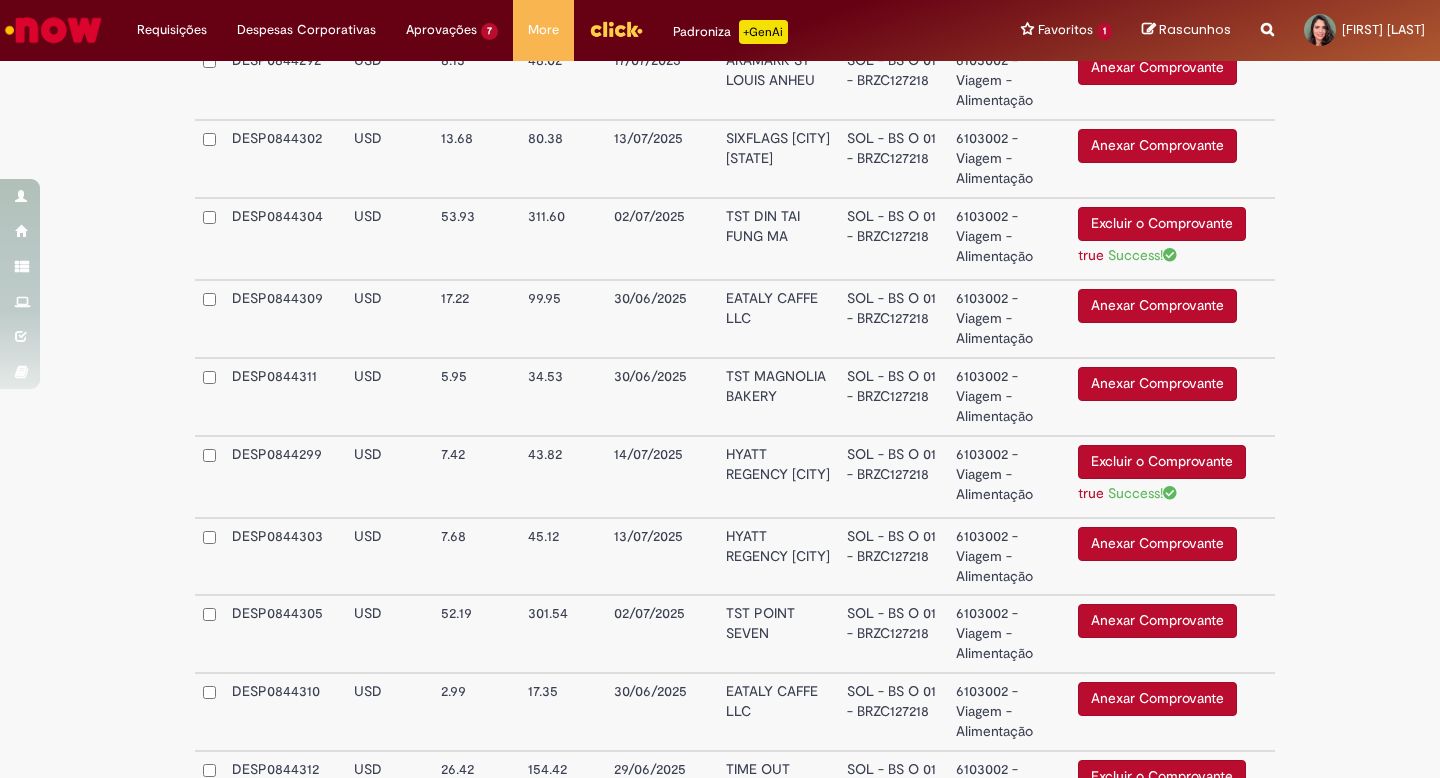 click on "Anexar Comprovante" at bounding box center (1157, 544) 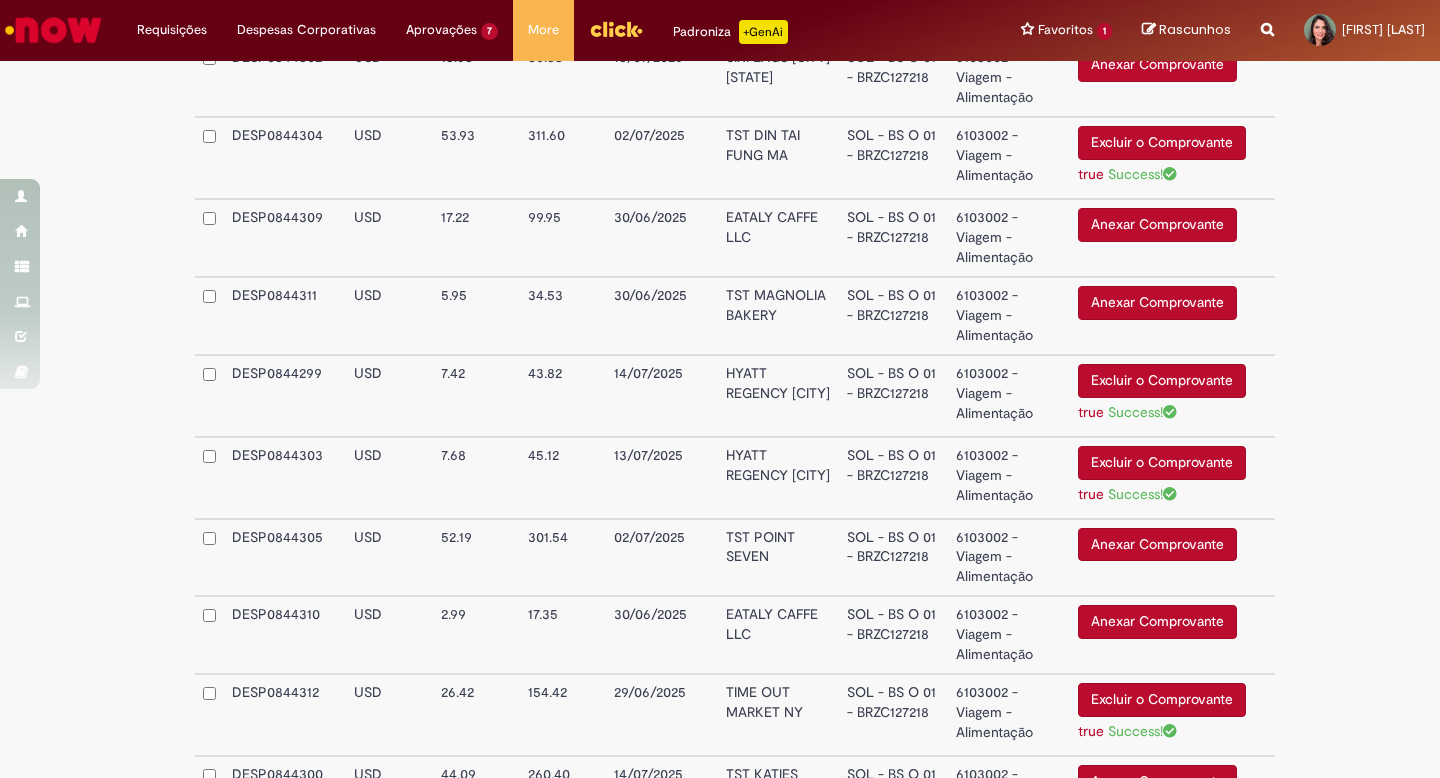 scroll, scrollTop: 1527, scrollLeft: 0, axis: vertical 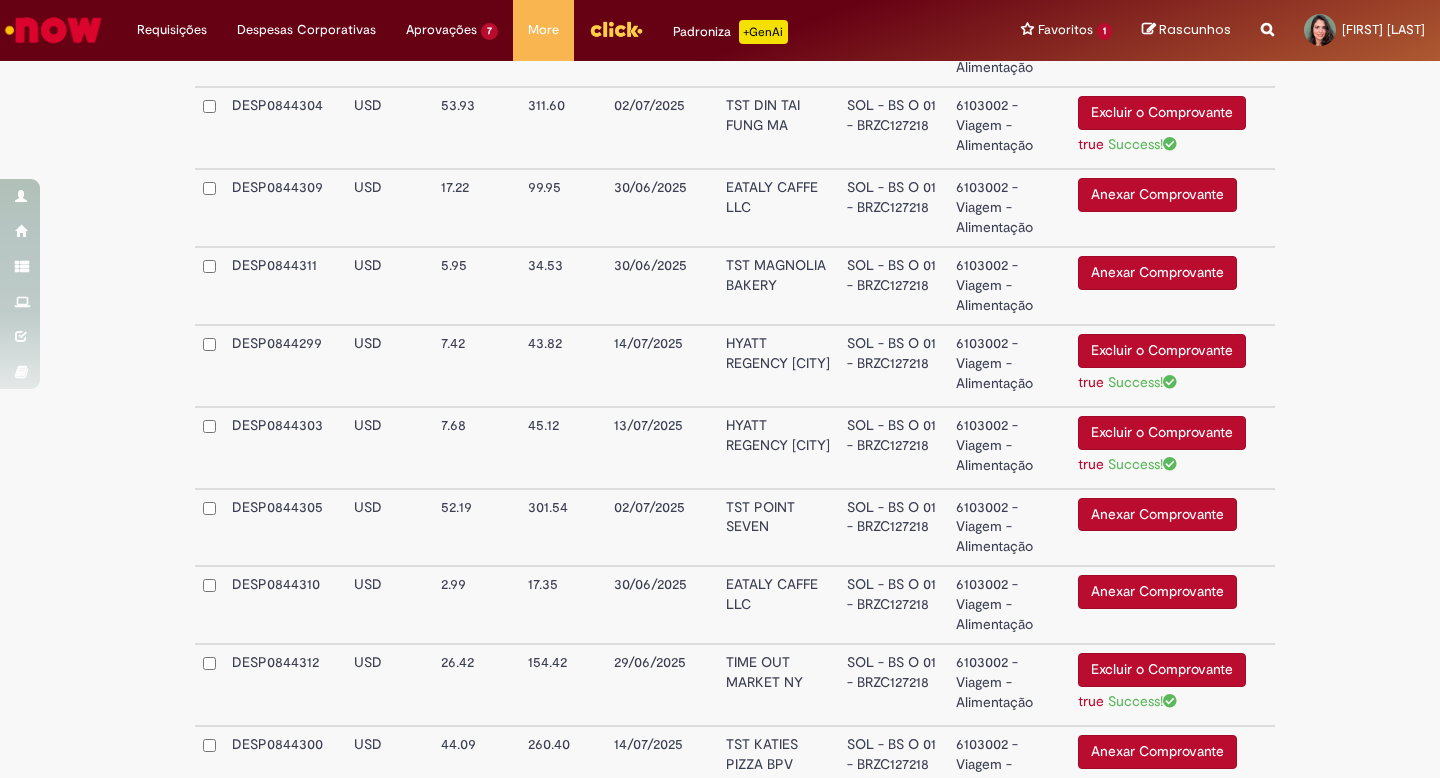 click on "Anexar Comprovante" at bounding box center [1157, 515] 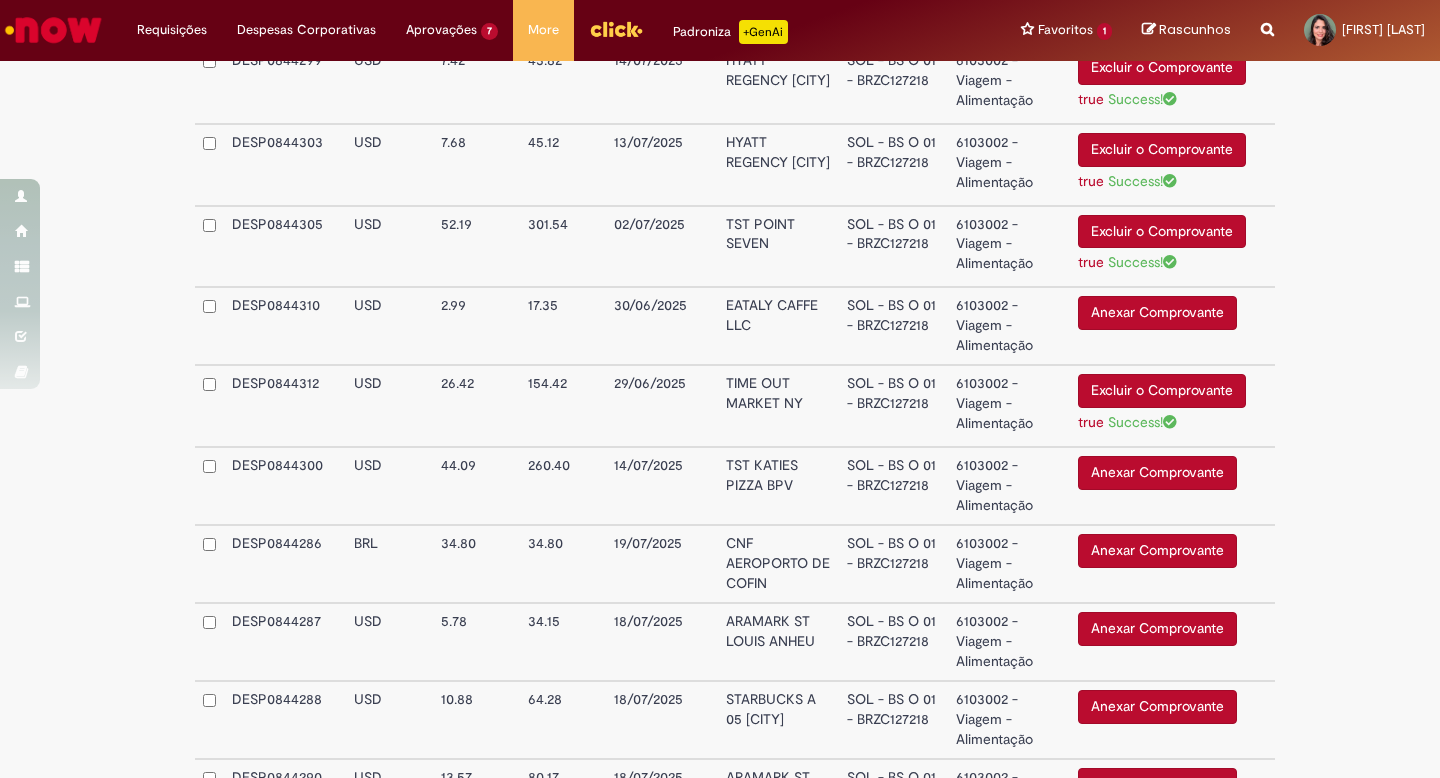 scroll, scrollTop: 1812, scrollLeft: 0, axis: vertical 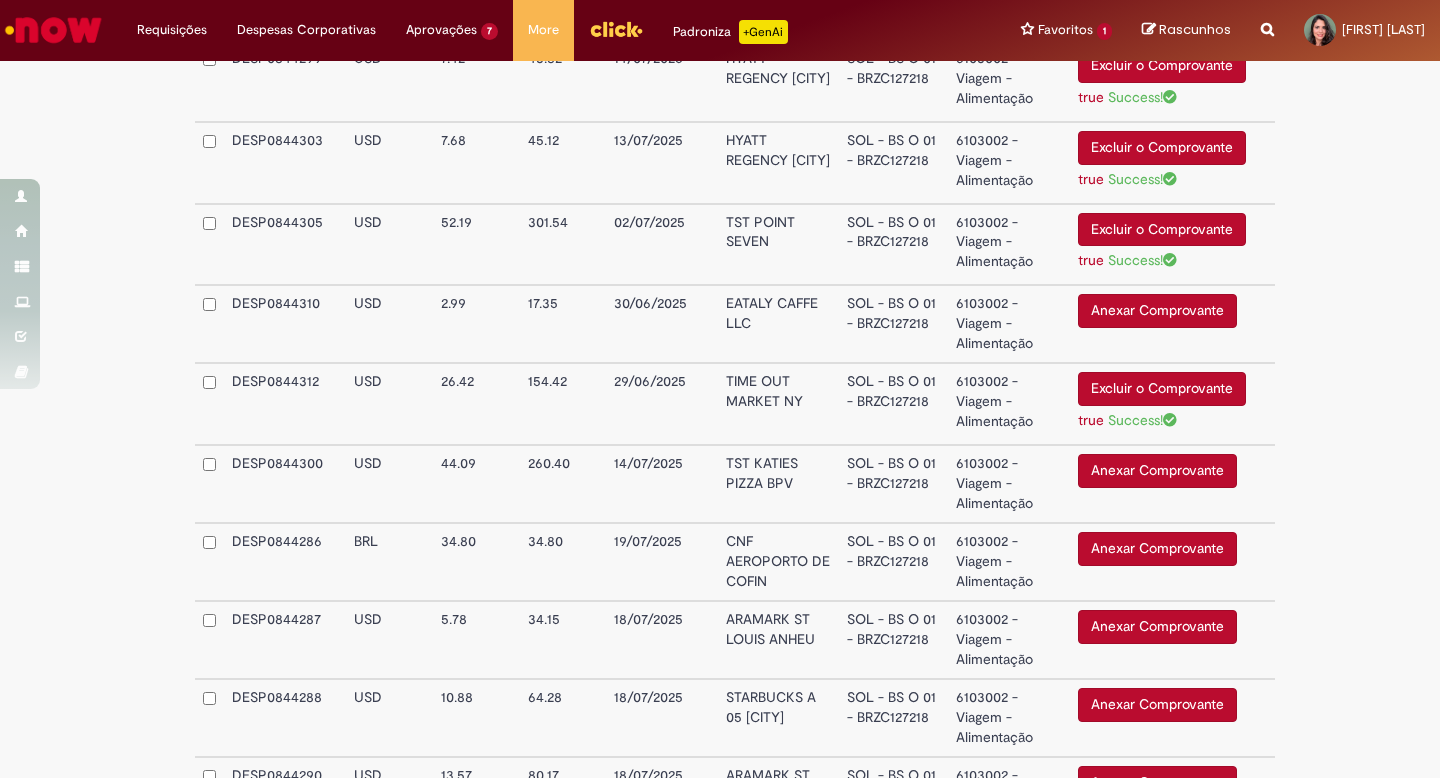 click on "Anexar Comprovante" at bounding box center (1157, 471) 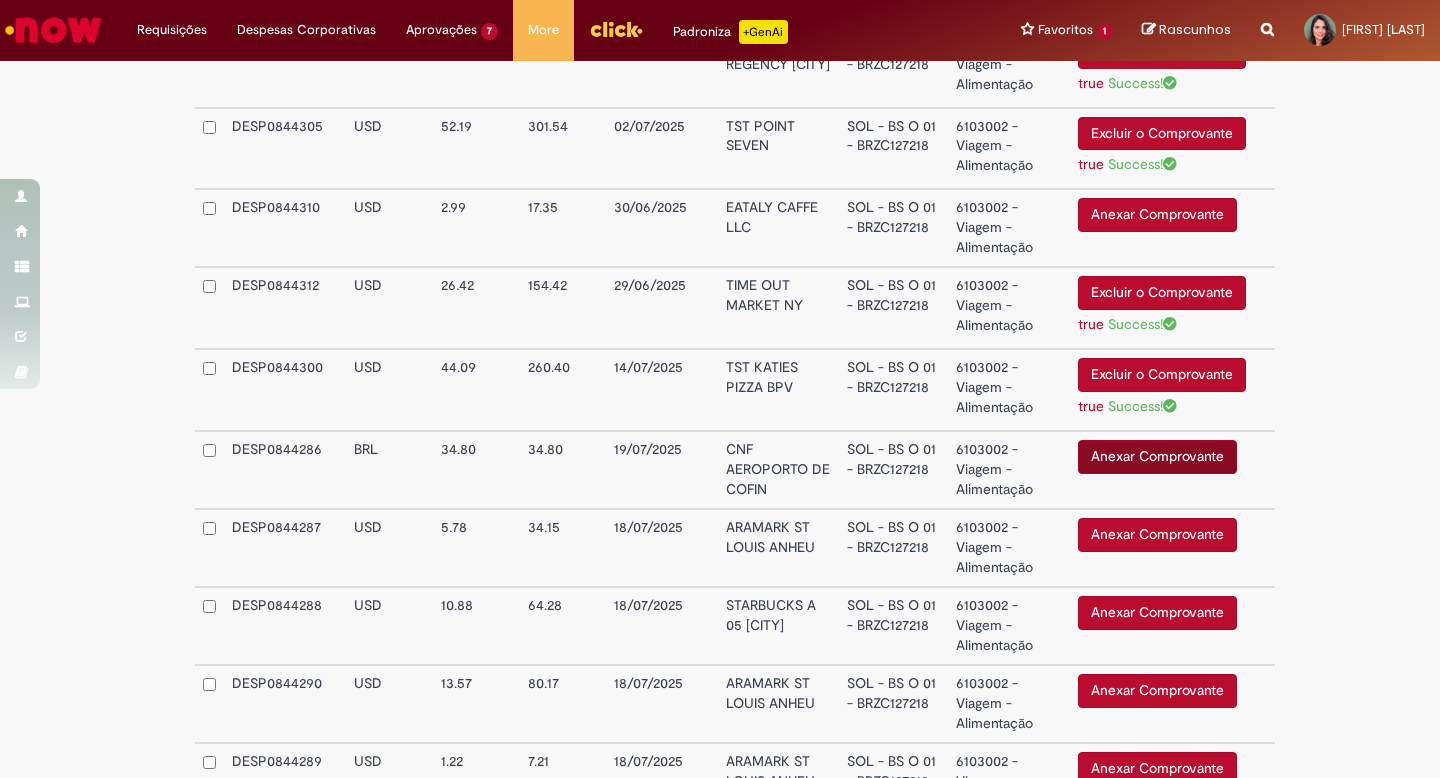 scroll, scrollTop: 1931, scrollLeft: 0, axis: vertical 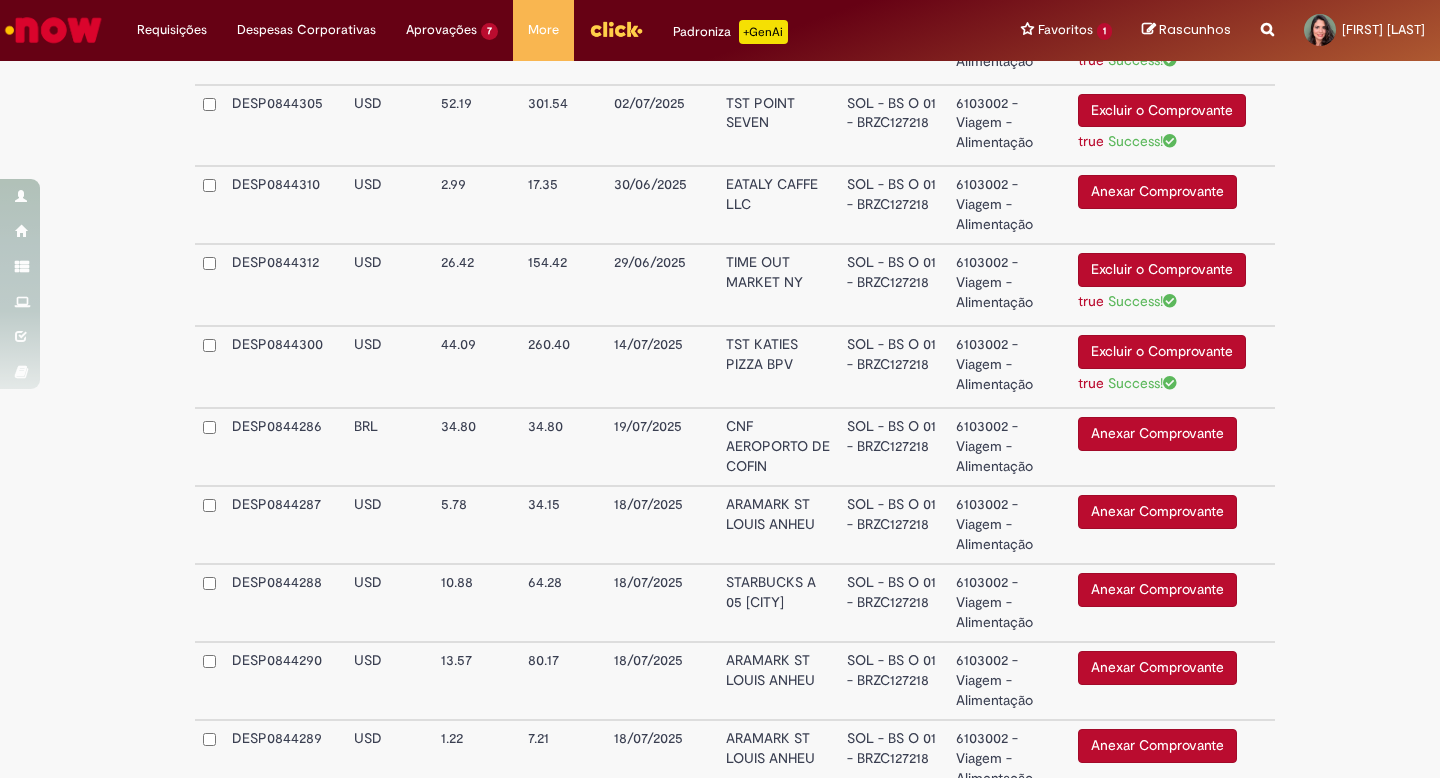 click on "Anexar Comprovante" at bounding box center [1157, 512] 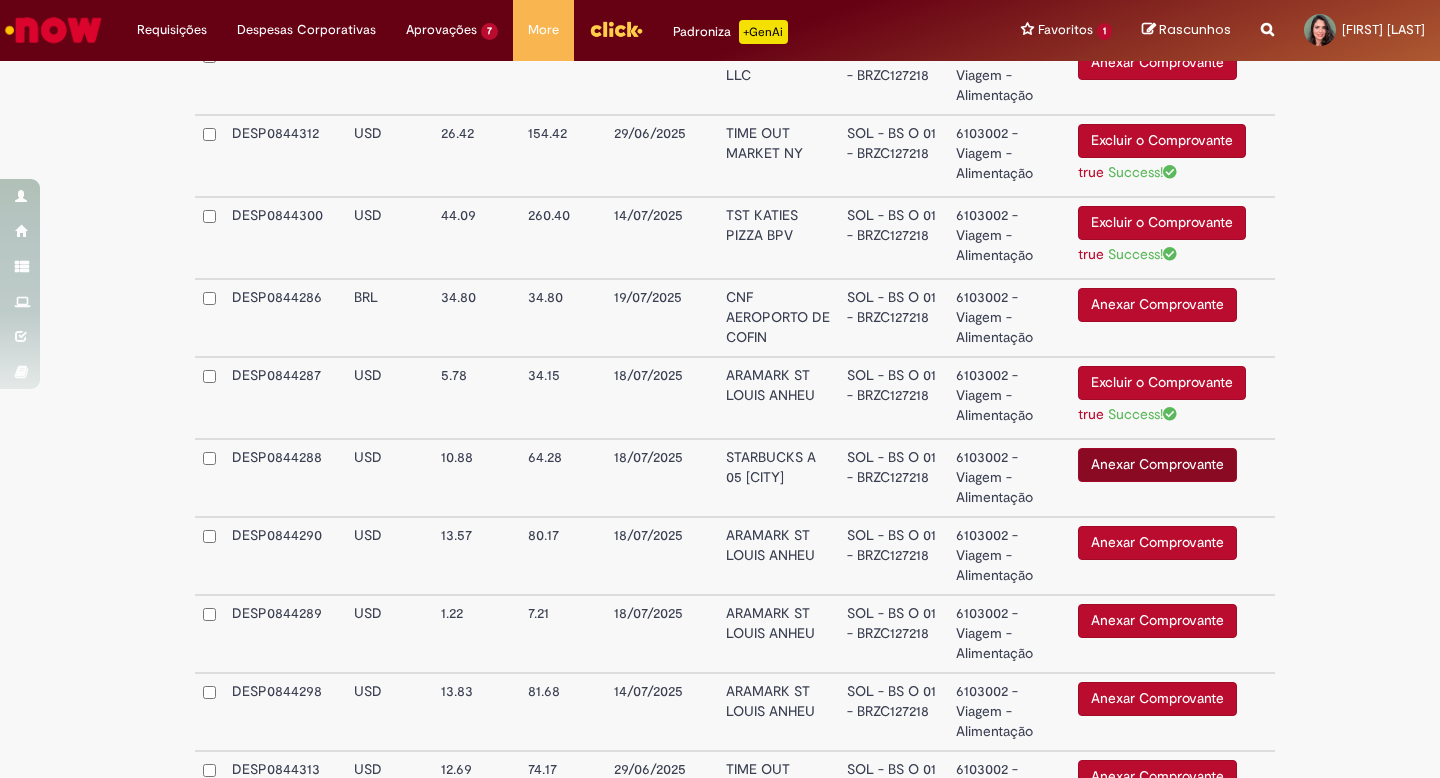 scroll, scrollTop: 2061, scrollLeft: 0, axis: vertical 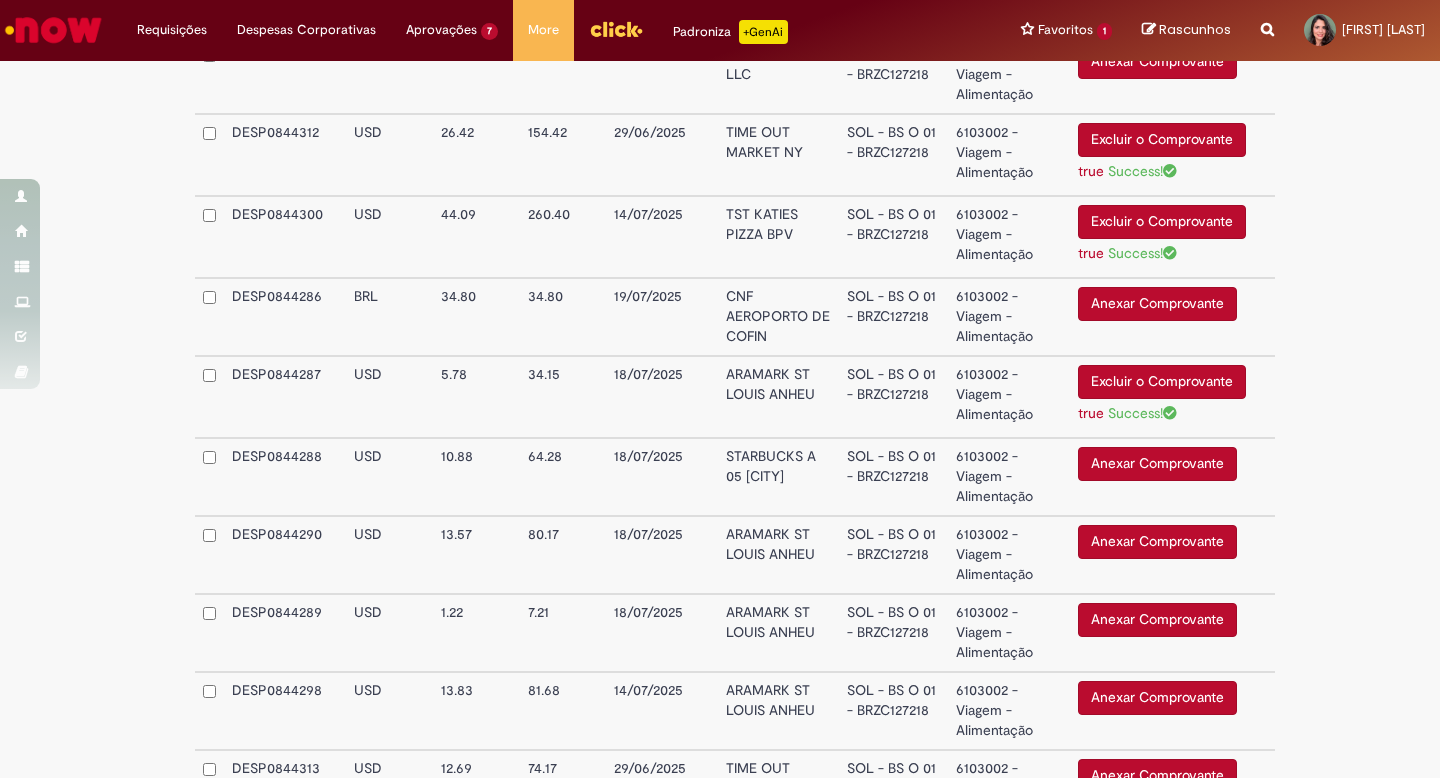 click on "Excluir o Comprovante" at bounding box center [1162, 382] 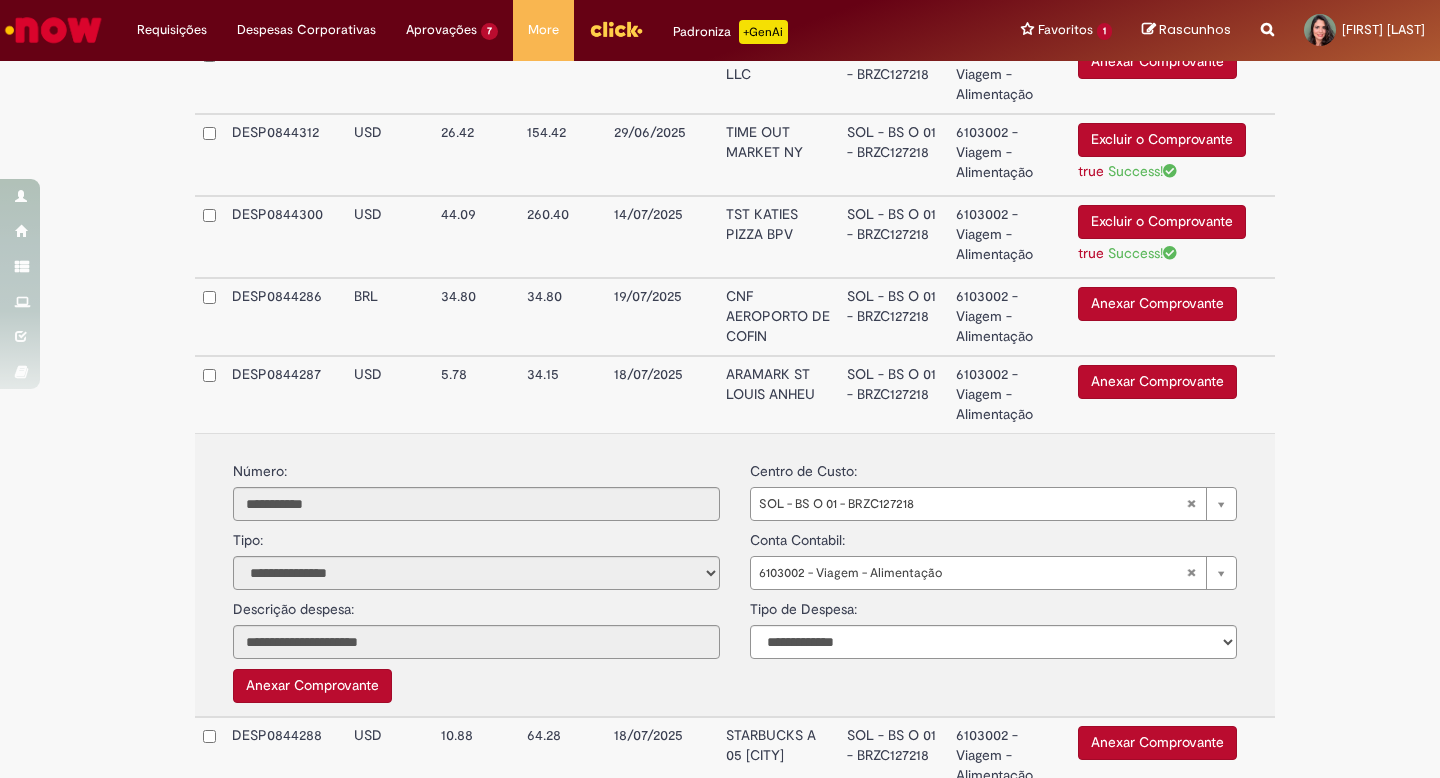 click on "**********" at bounding box center (720, -329) 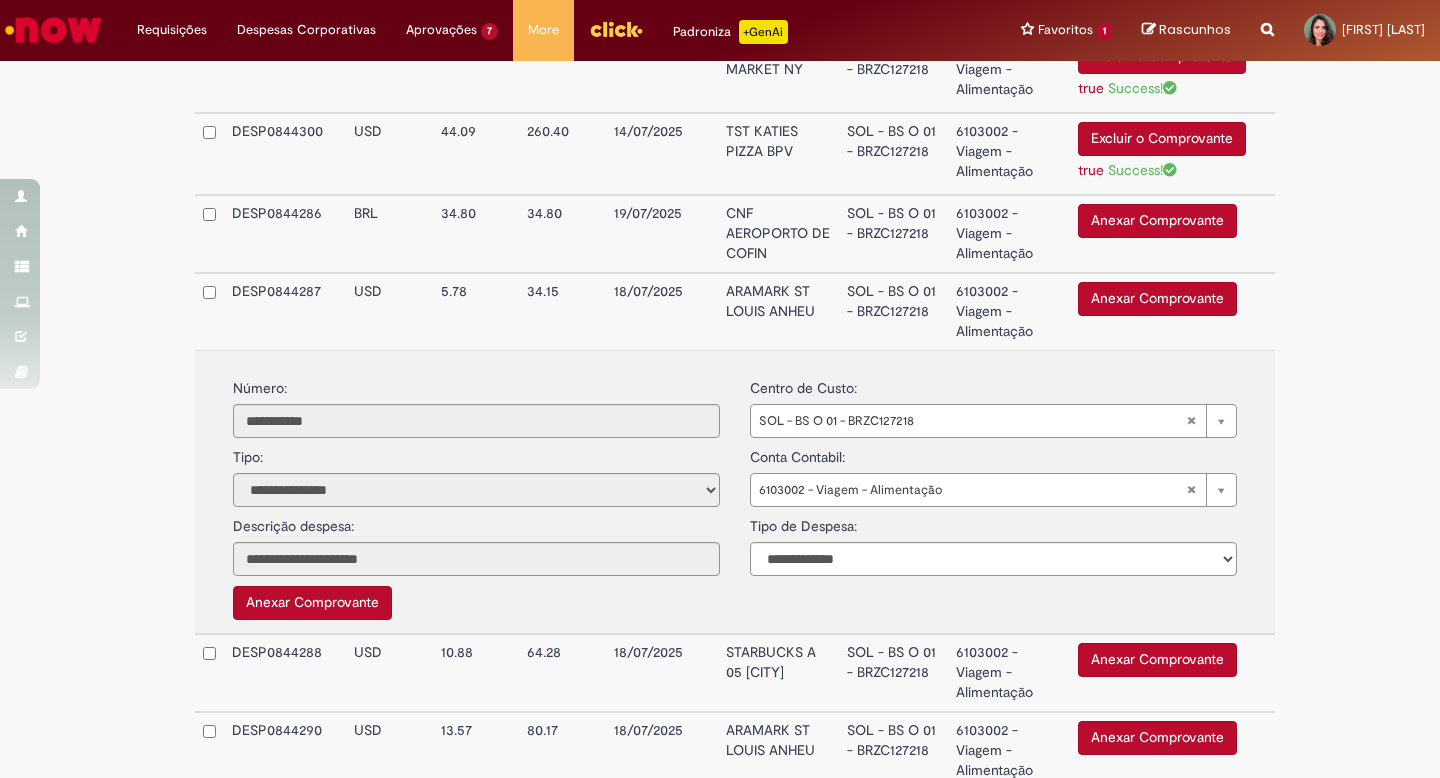 scroll, scrollTop: 2188, scrollLeft: 0, axis: vertical 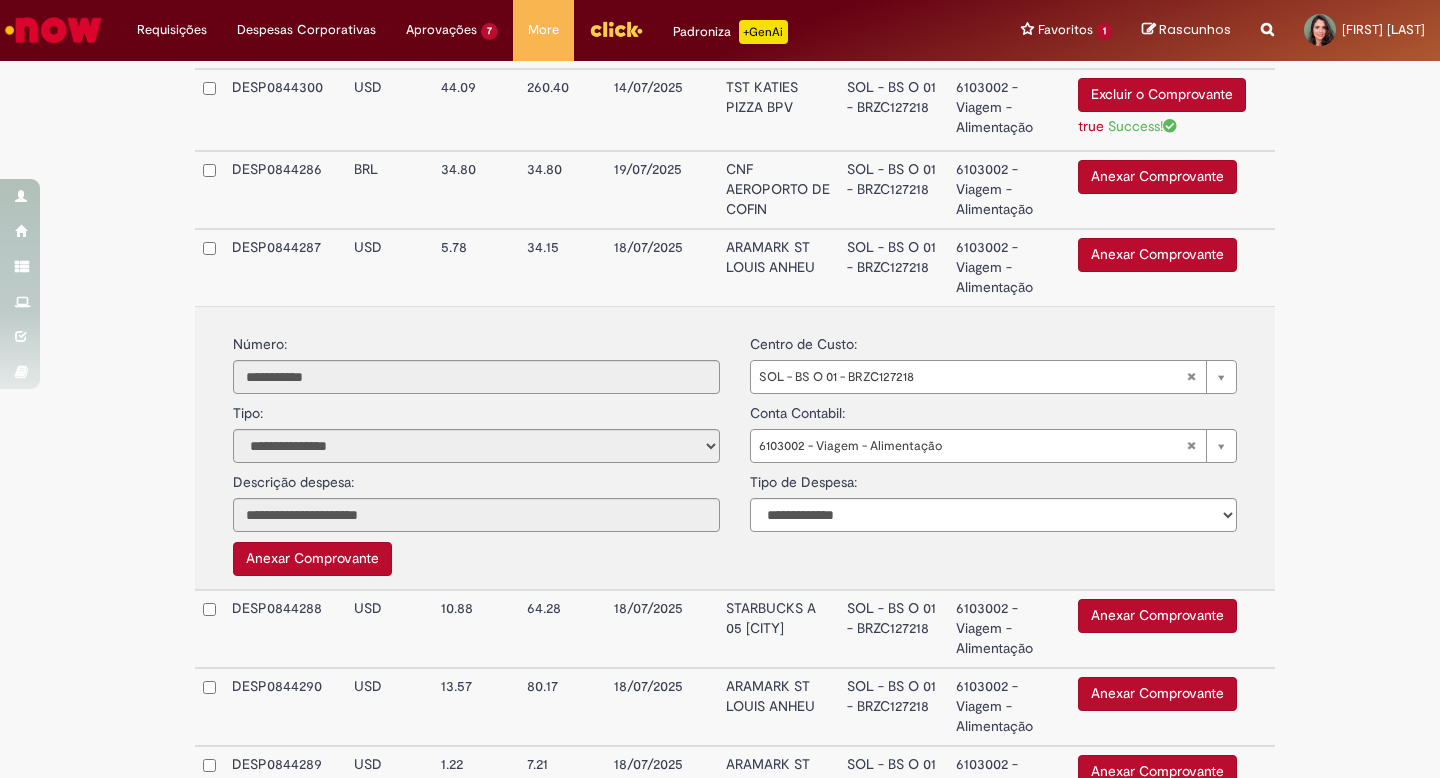 click on "**********" at bounding box center [720, -456] 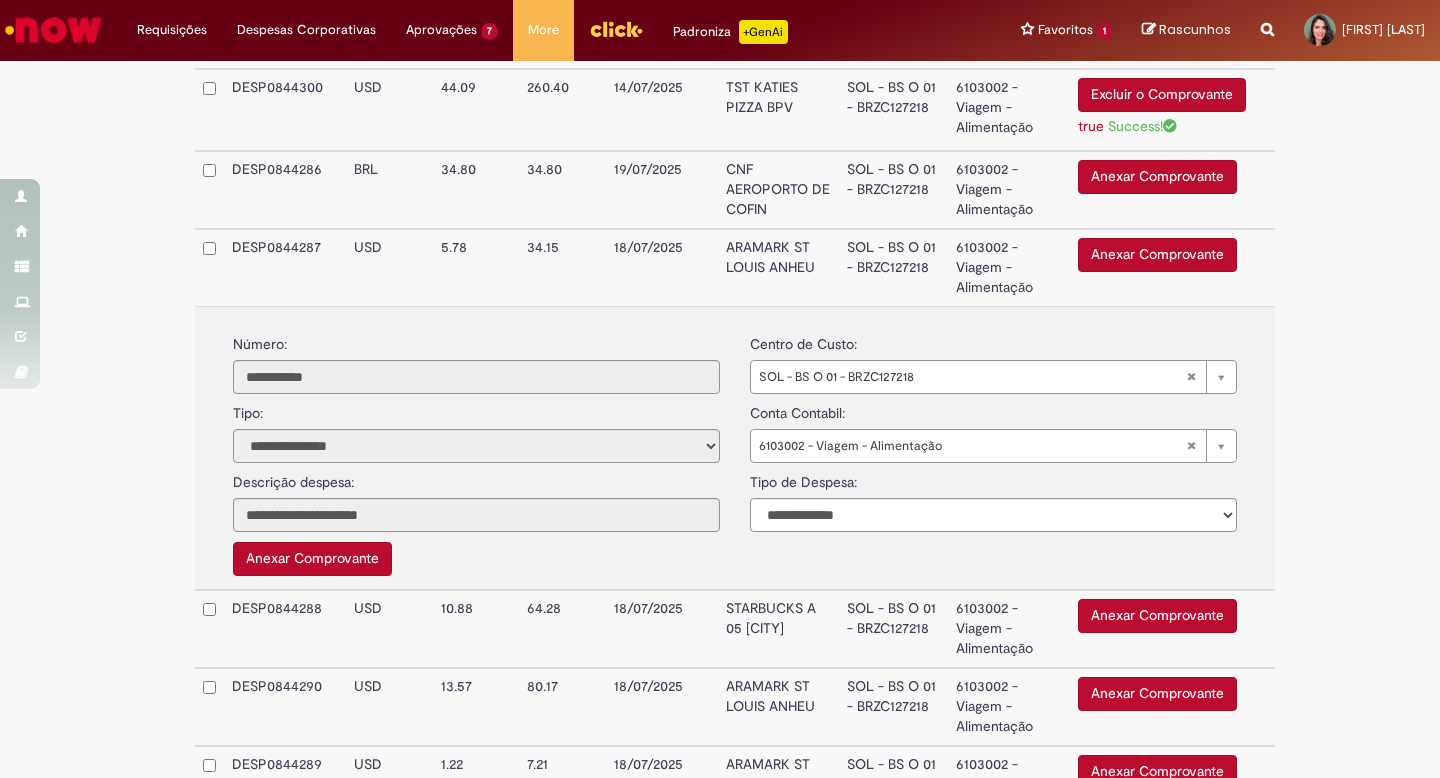 click on "Anexar Comprovante" at bounding box center [1157, 255] 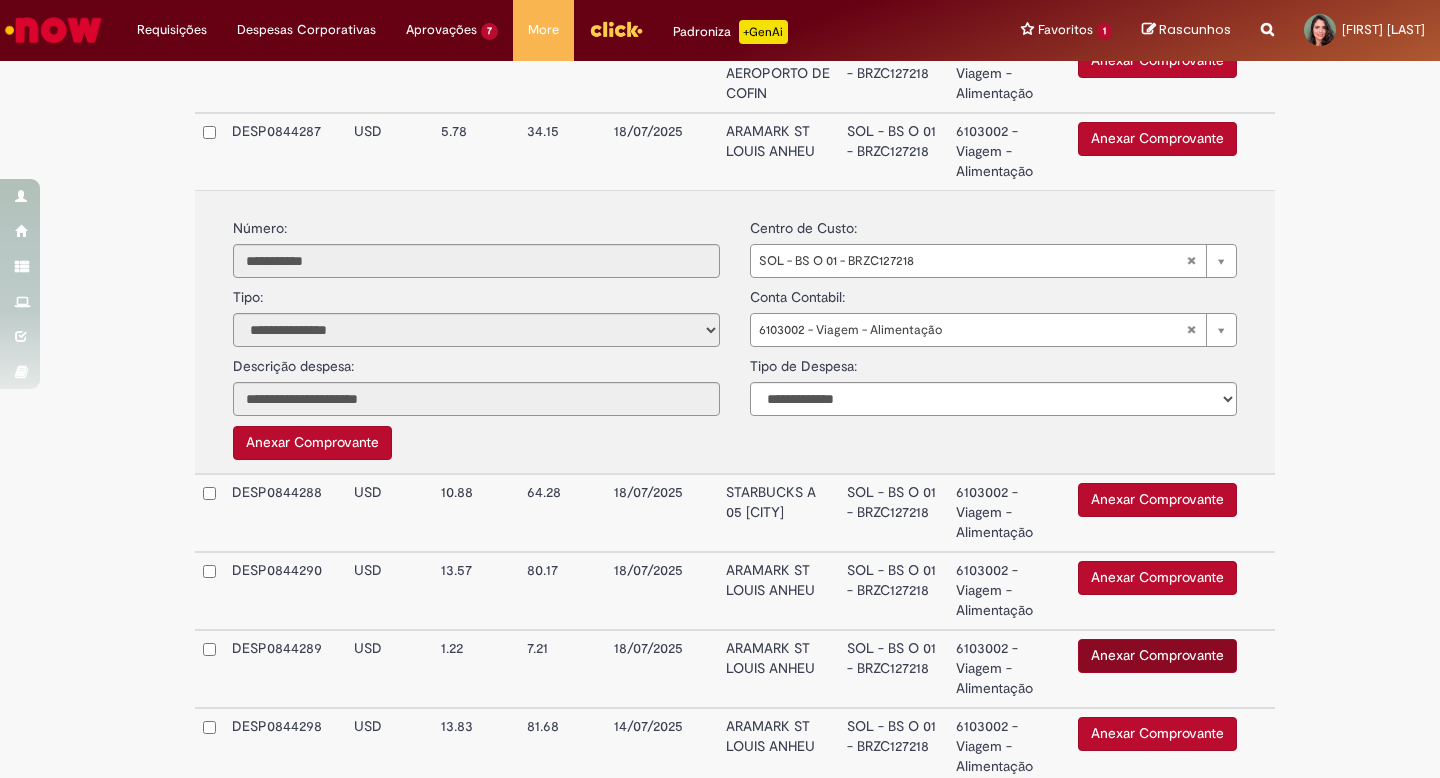 scroll, scrollTop: 2306, scrollLeft: 0, axis: vertical 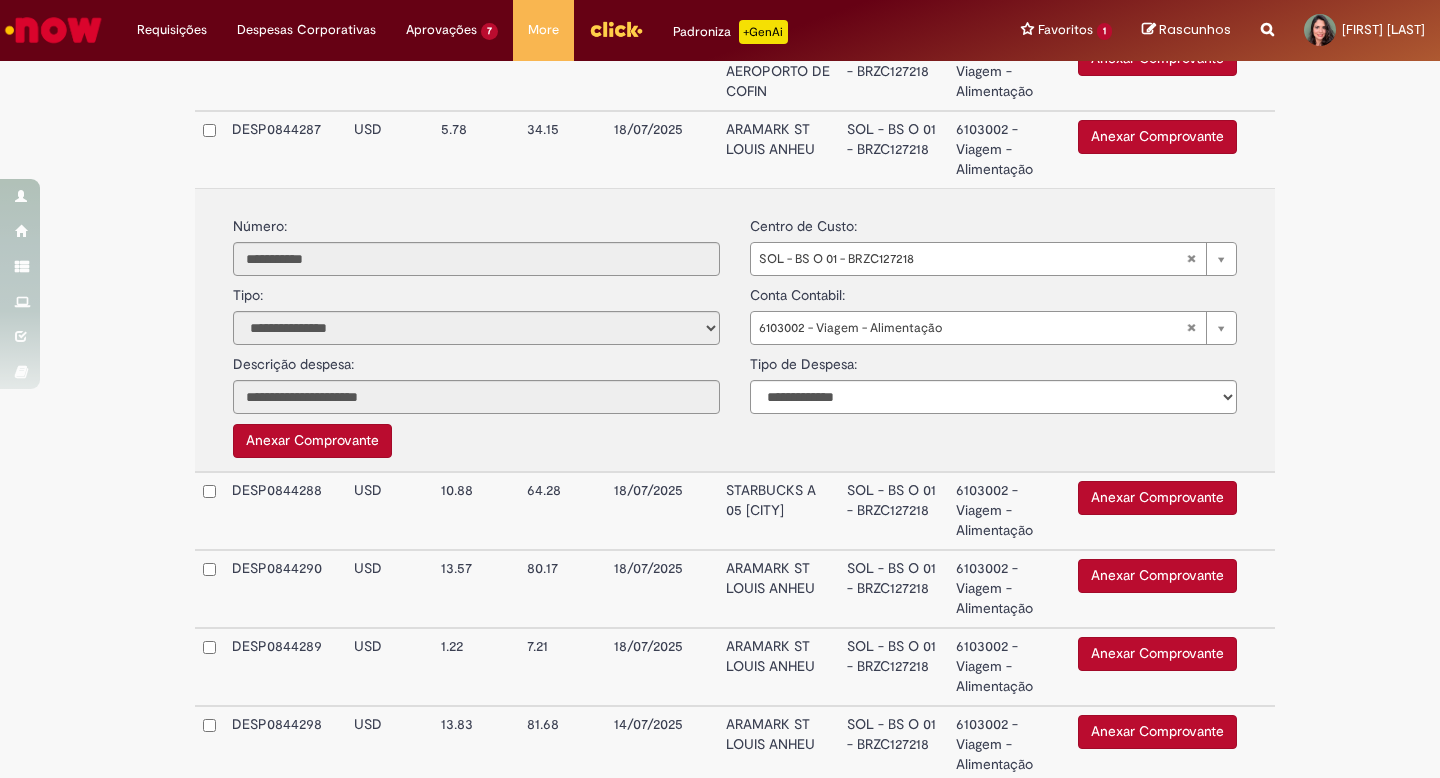 click on "Anexar Comprovante" at bounding box center [1157, 654] 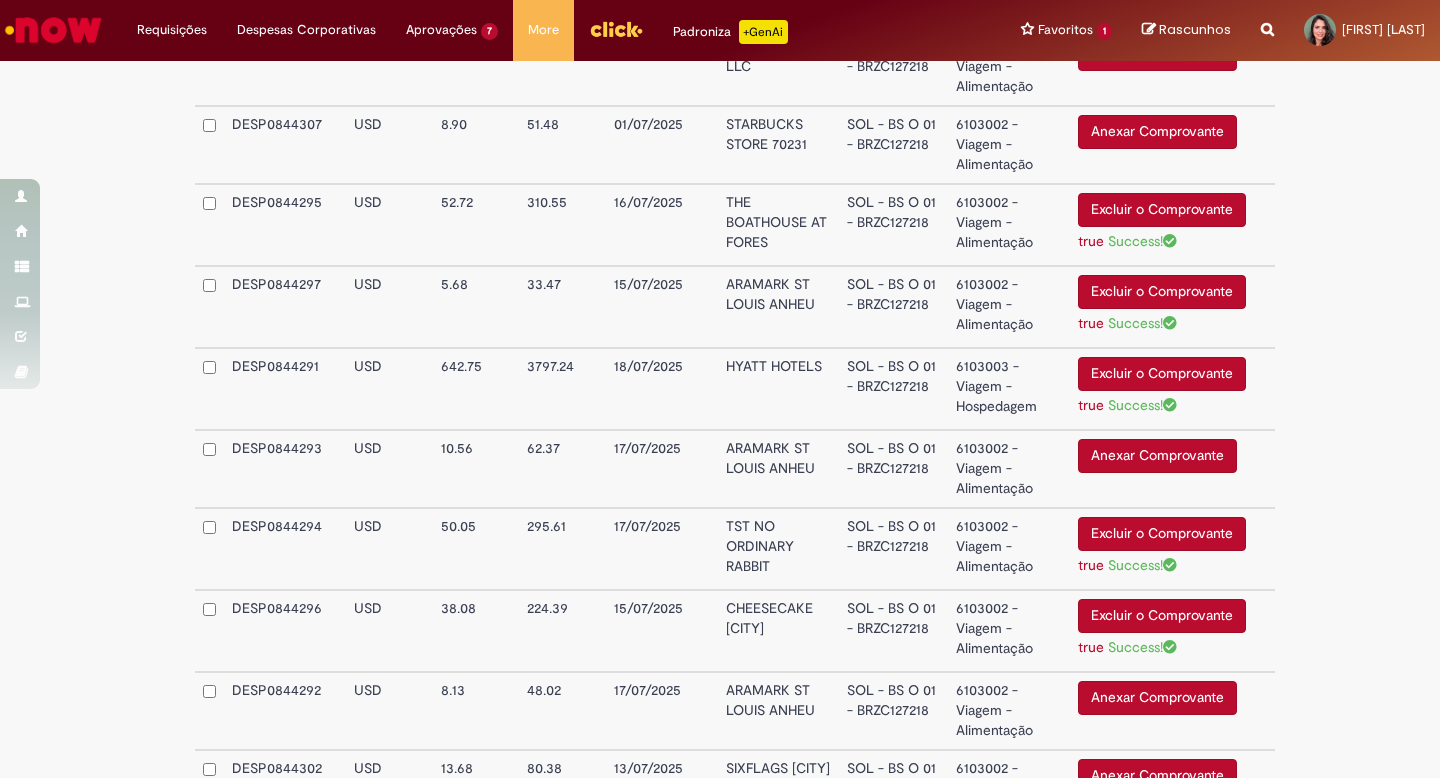 scroll, scrollTop: 794, scrollLeft: 0, axis: vertical 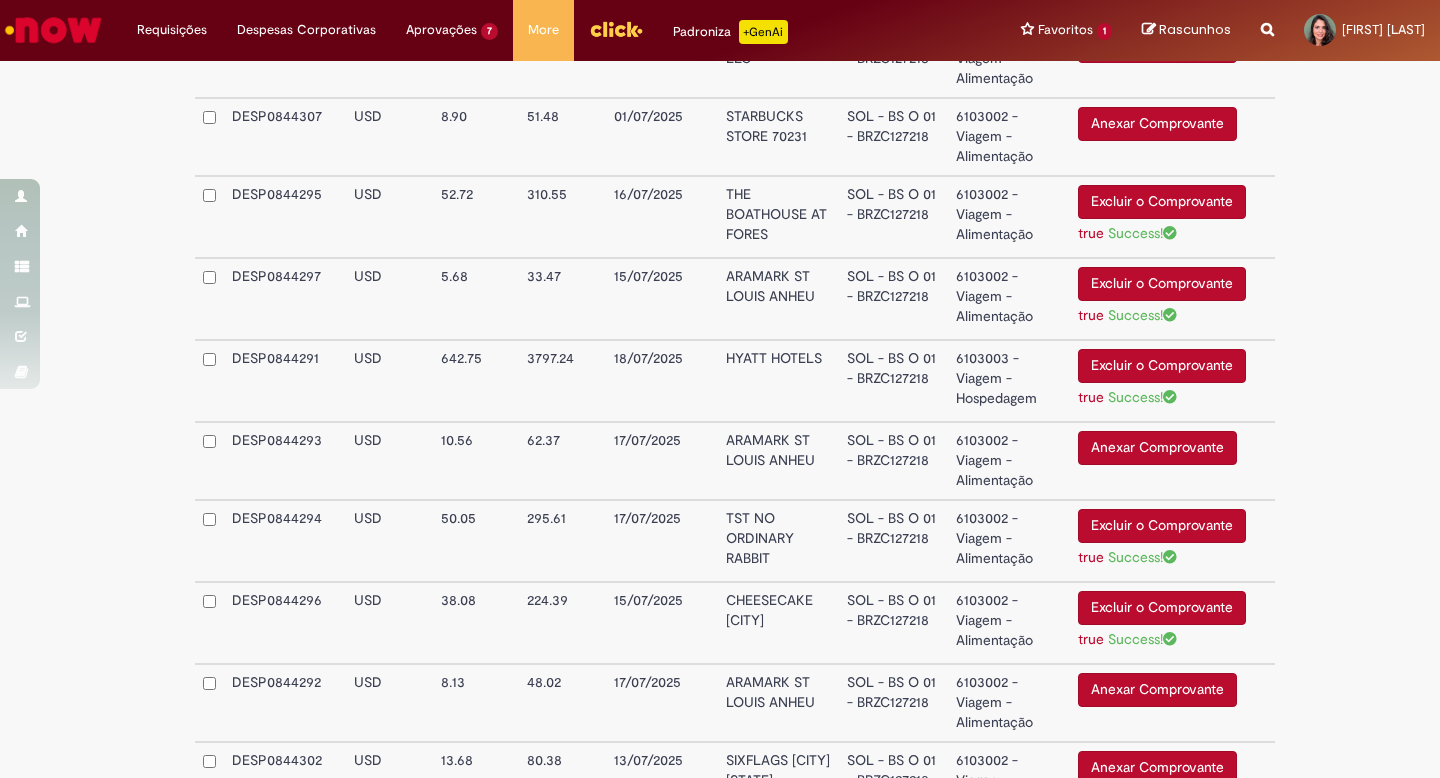 click on "Anexar Comprovante" at bounding box center [1157, 448] 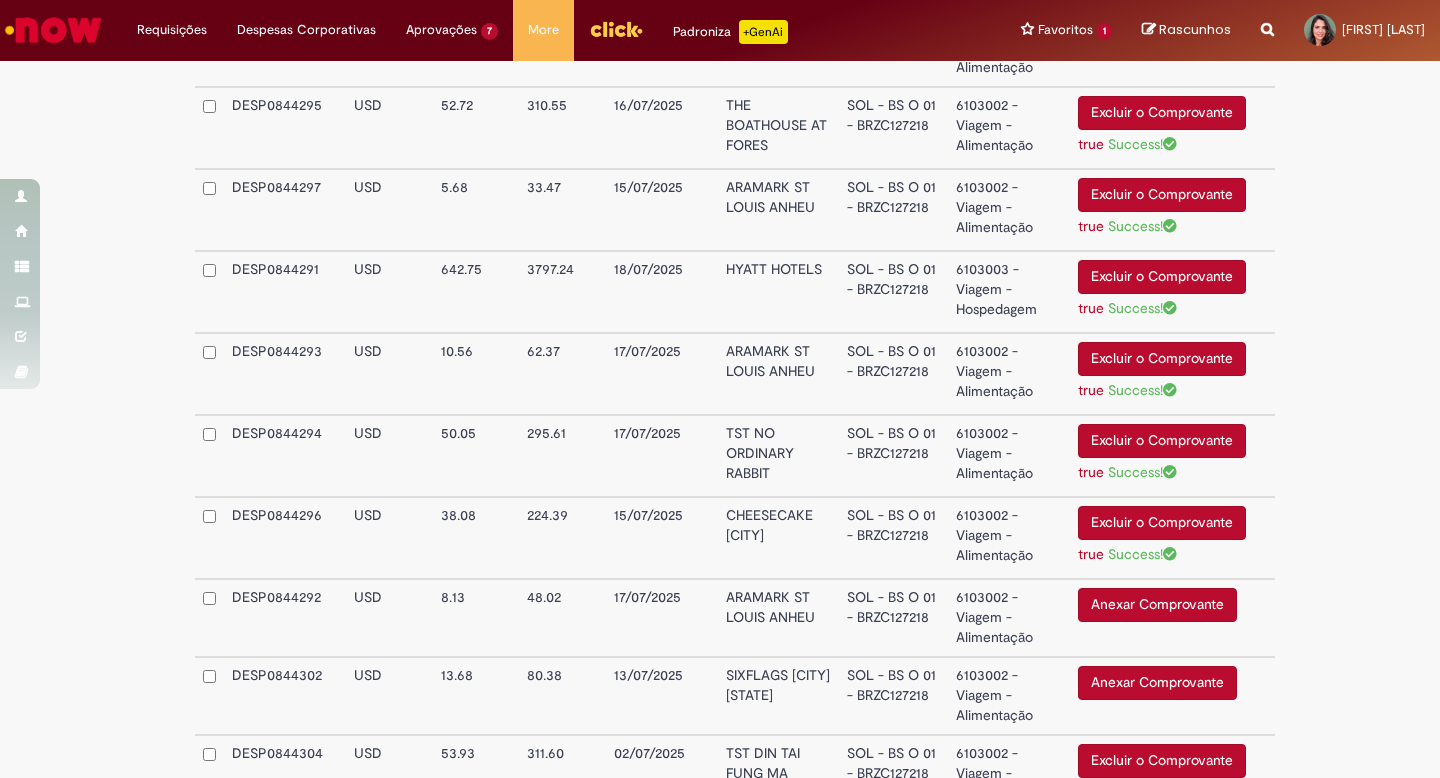 scroll, scrollTop: 885, scrollLeft: 0, axis: vertical 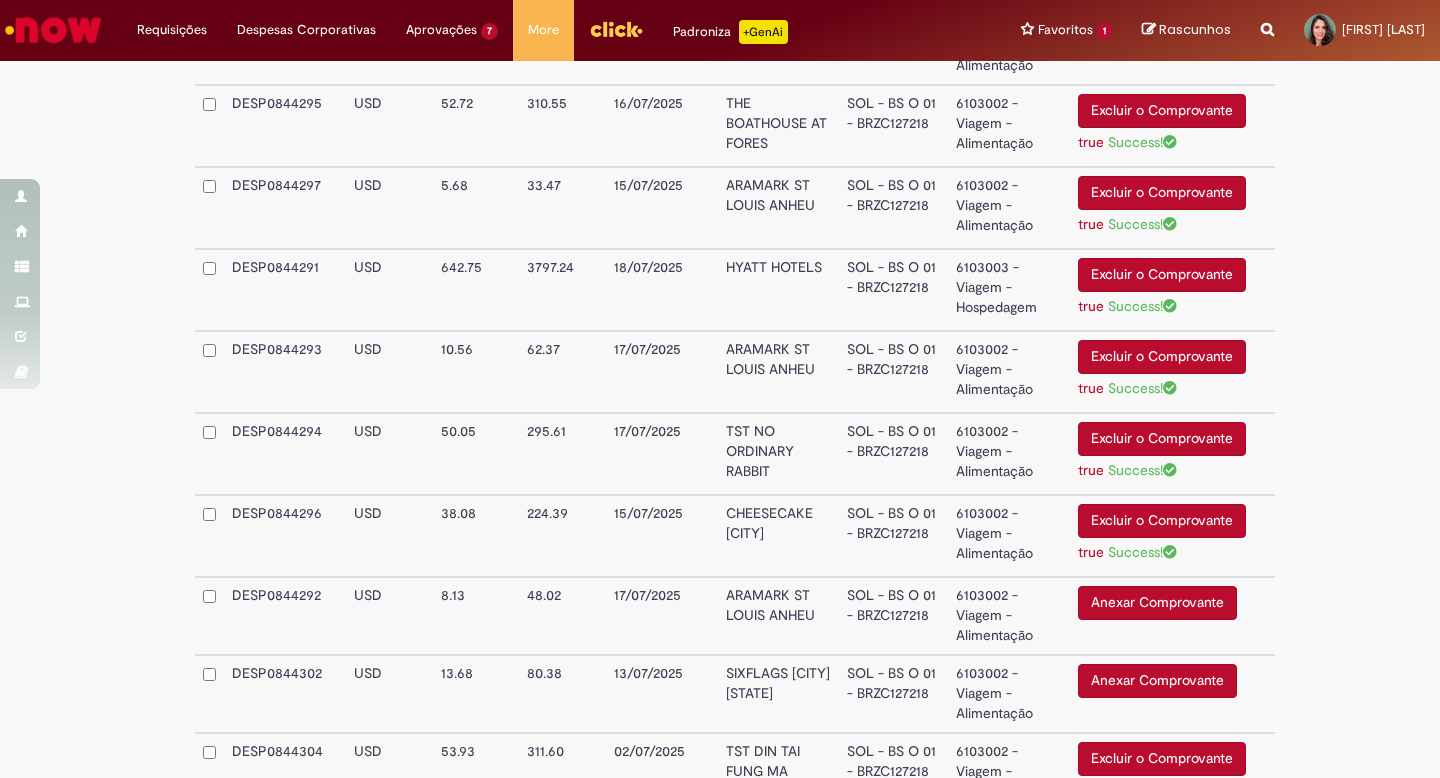 click on "Anexar Comprovante" at bounding box center [1157, 603] 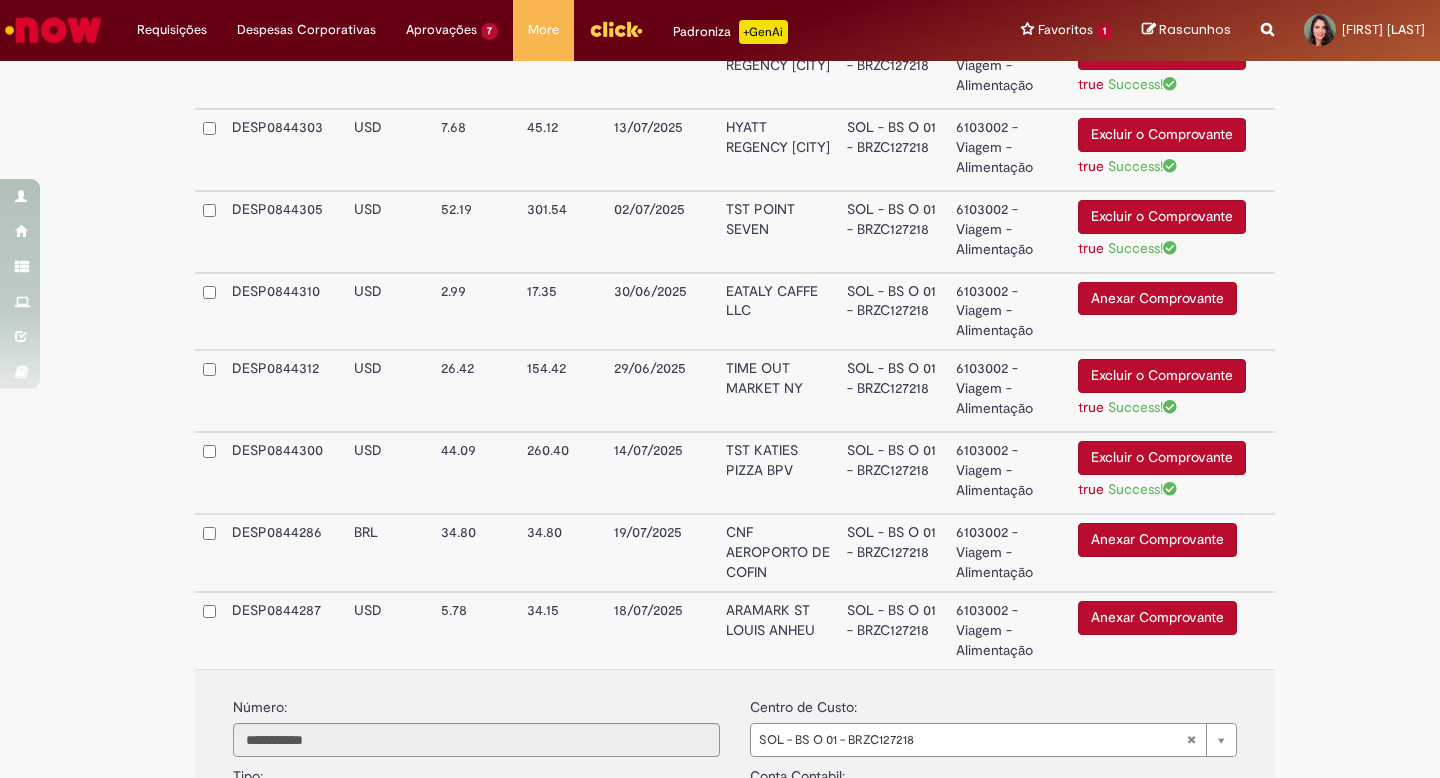 scroll, scrollTop: 1835, scrollLeft: 0, axis: vertical 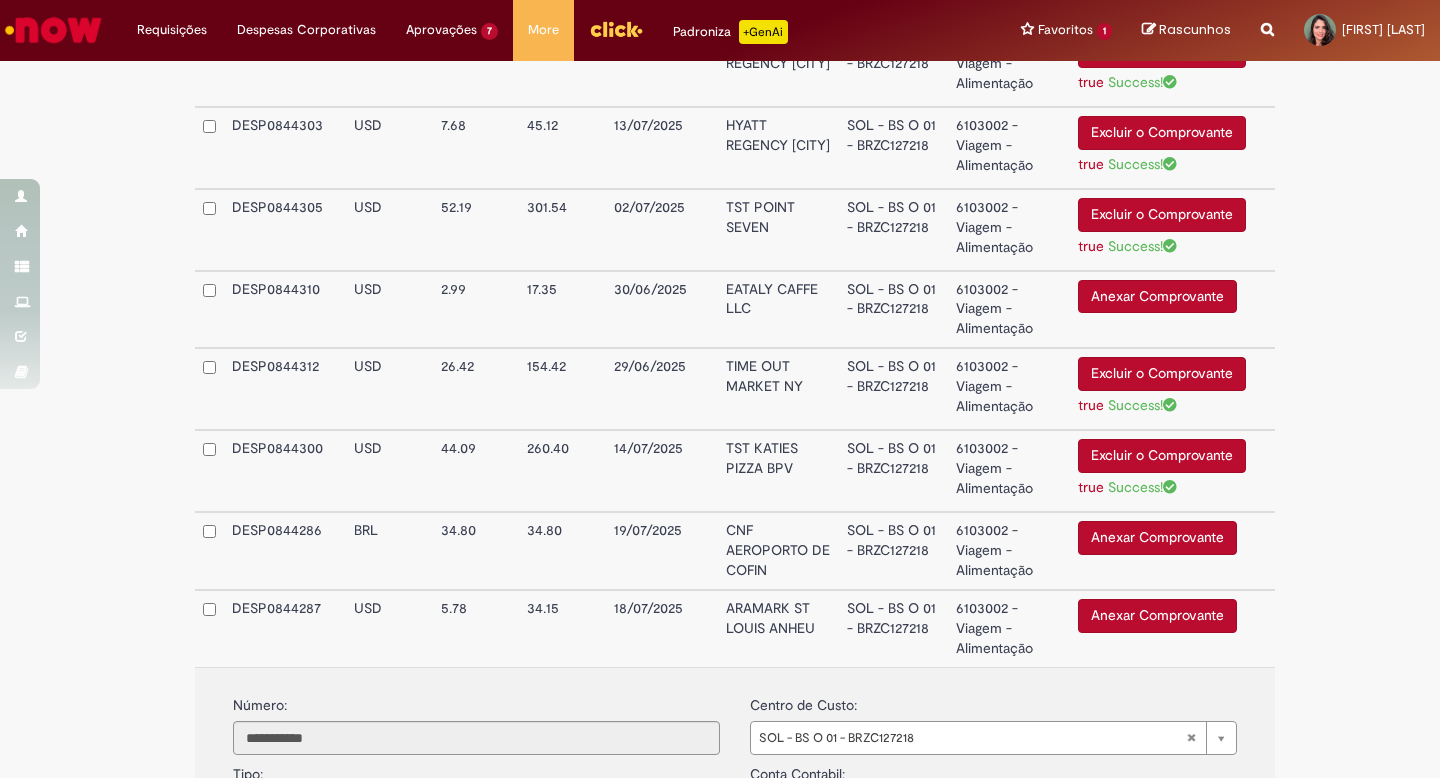 click on "Anexar Comprovante" at bounding box center (1157, 616) 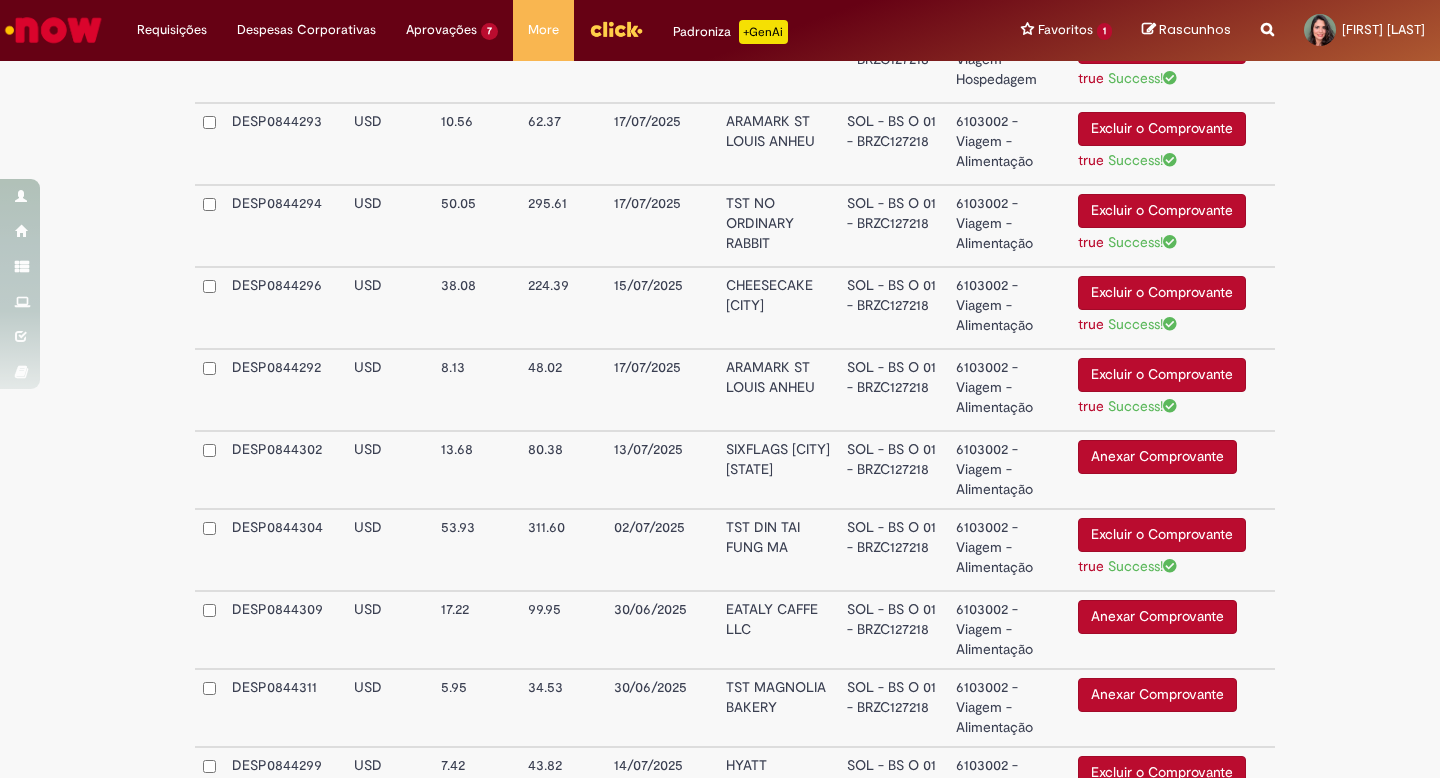 scroll, scrollTop: 1119, scrollLeft: 0, axis: vertical 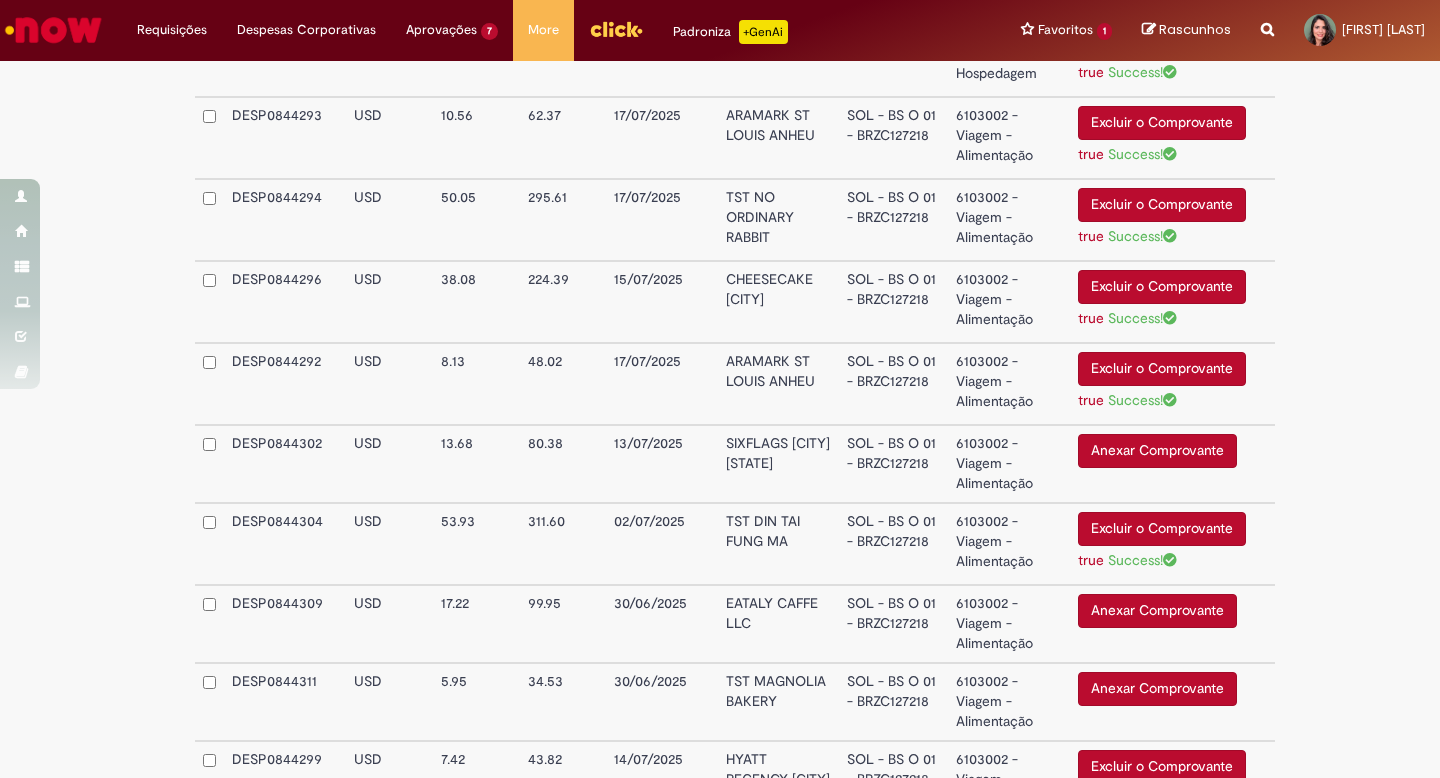 click on "Anexar Comprovante" at bounding box center (1157, 451) 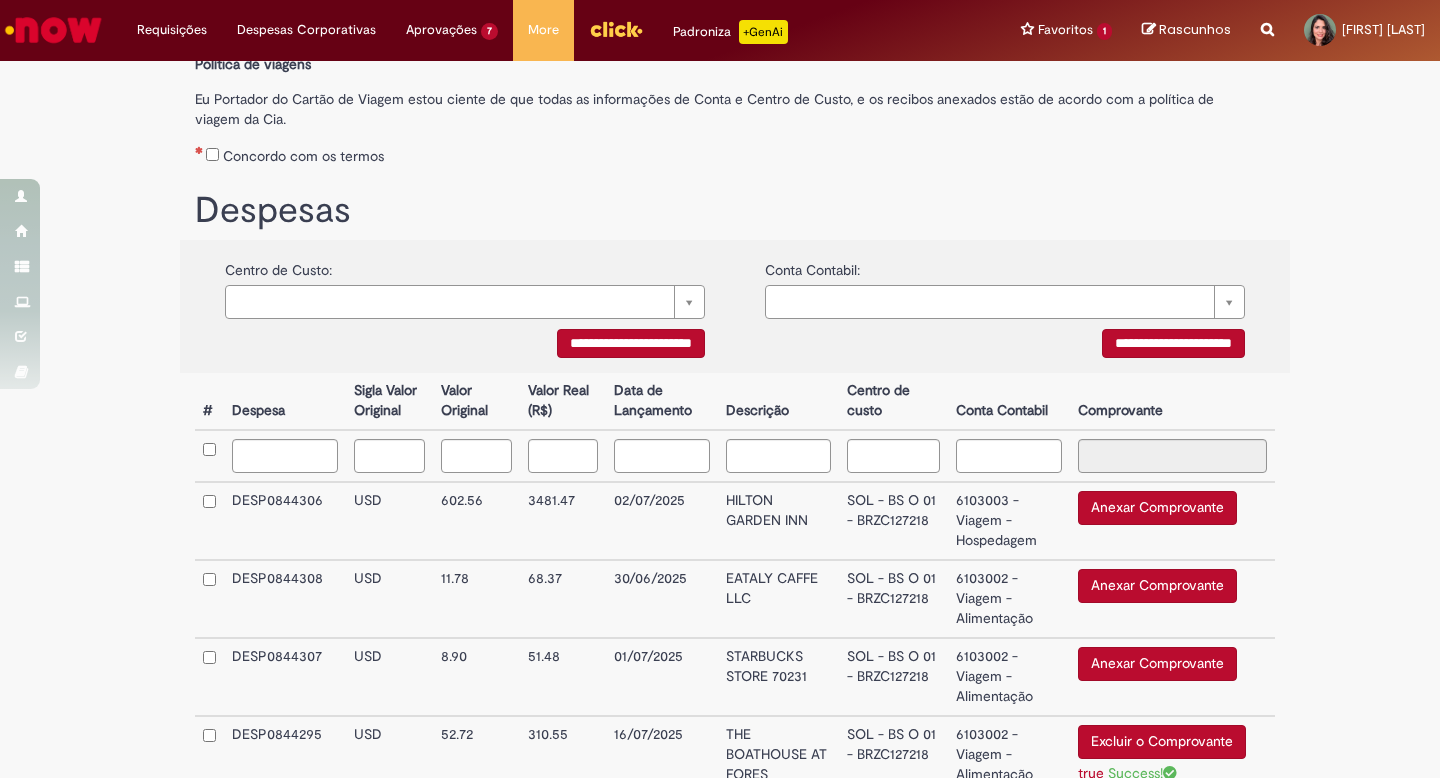 scroll, scrollTop: 341, scrollLeft: 0, axis: vertical 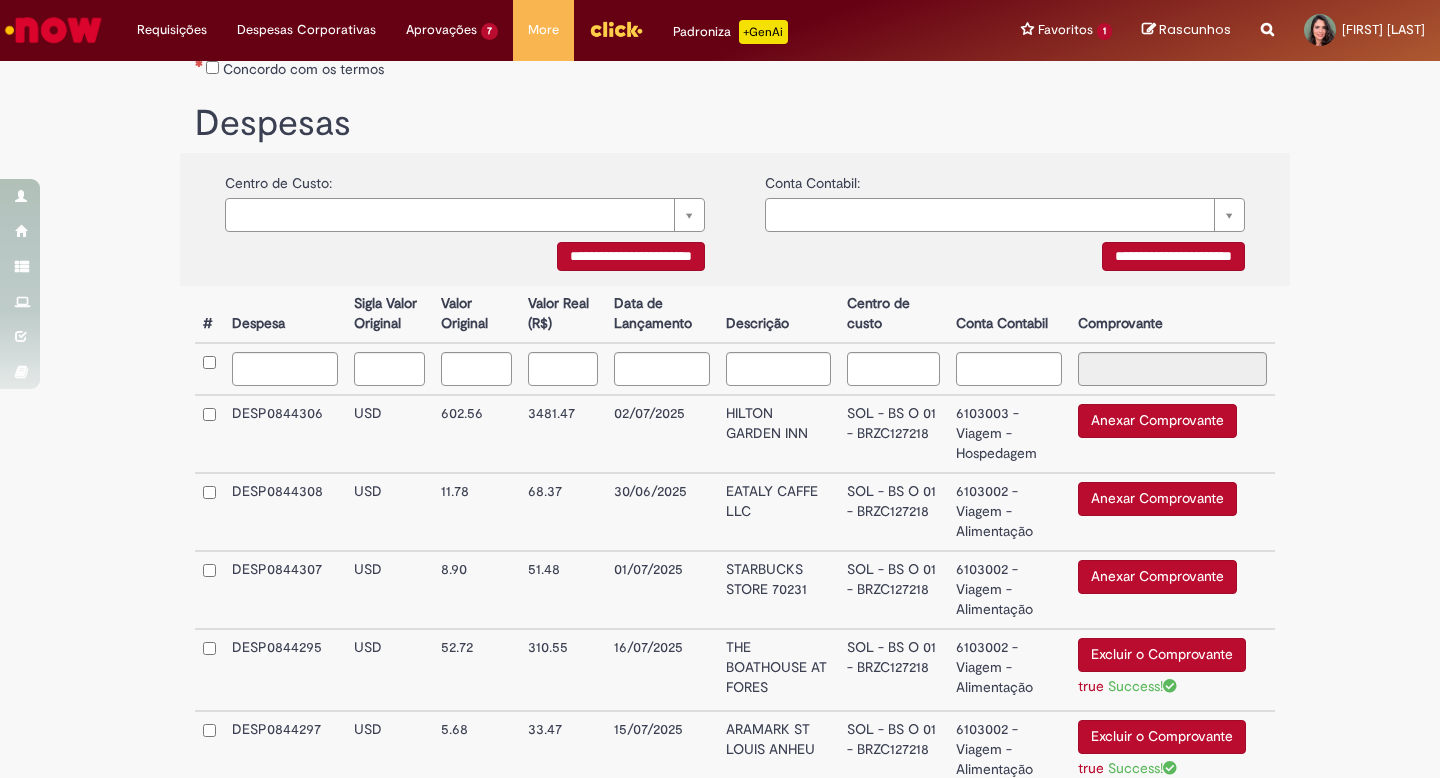 click on "Comprovante" at bounding box center [1172, 314] 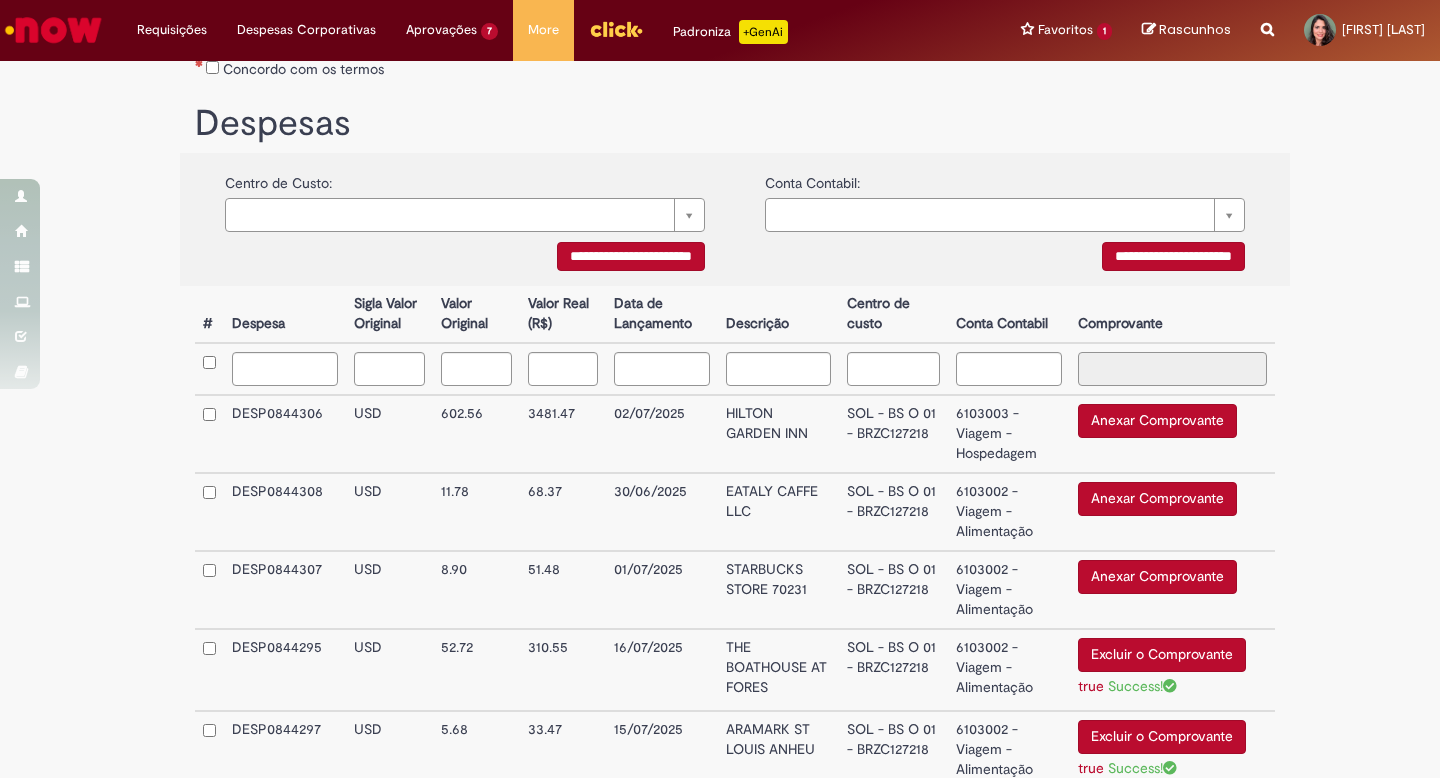 click at bounding box center (1172, 369) 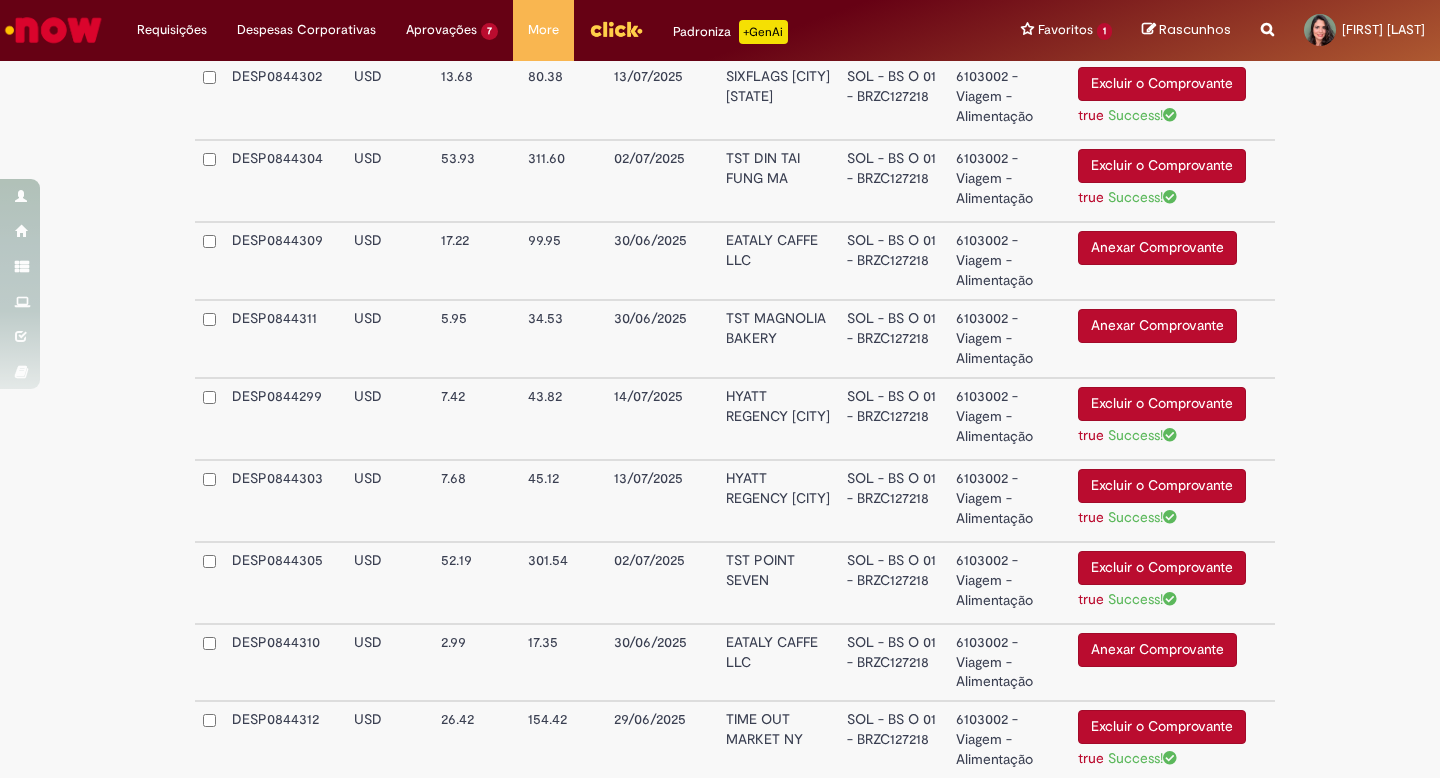scroll, scrollTop: 1490, scrollLeft: 0, axis: vertical 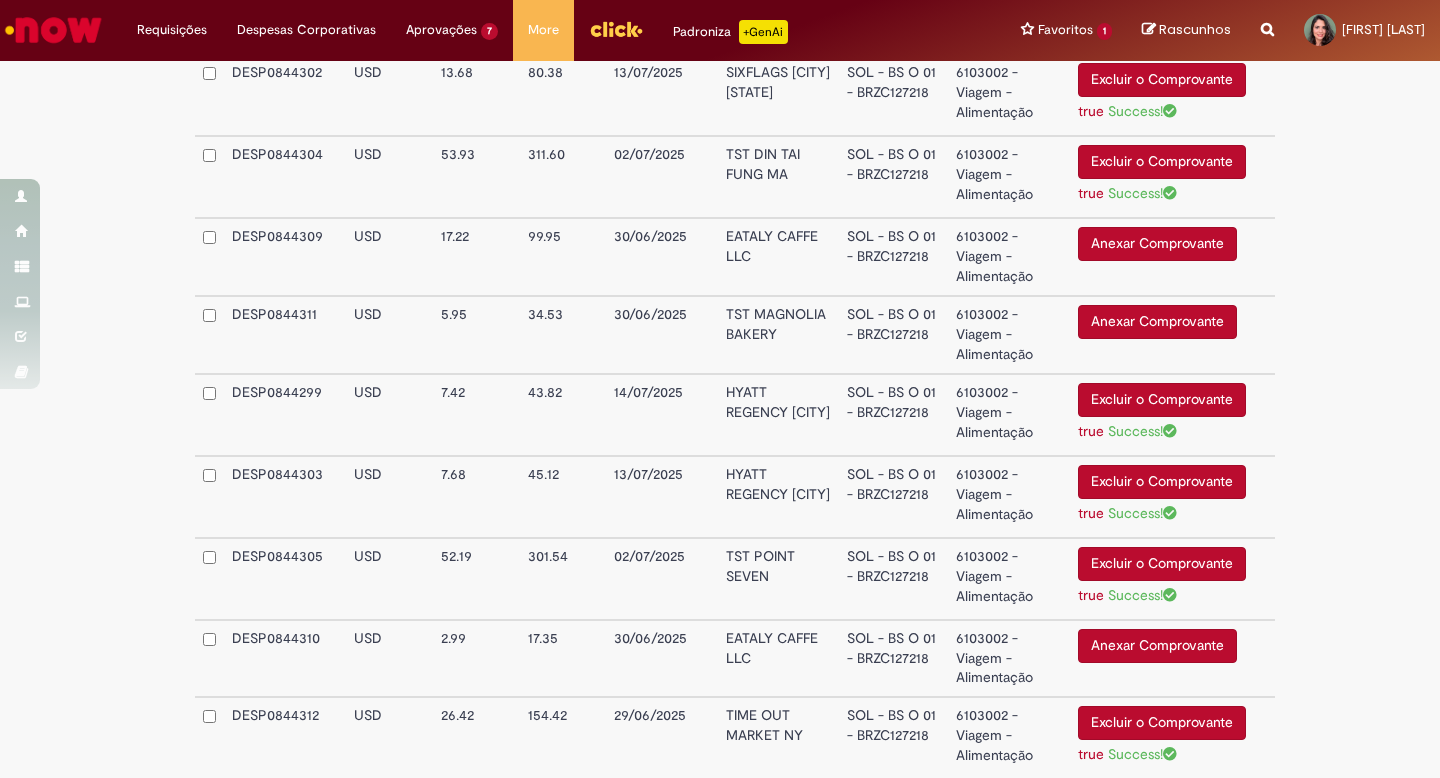 click on "6103002 - Viagem - Alimentação" at bounding box center [1009, 579] 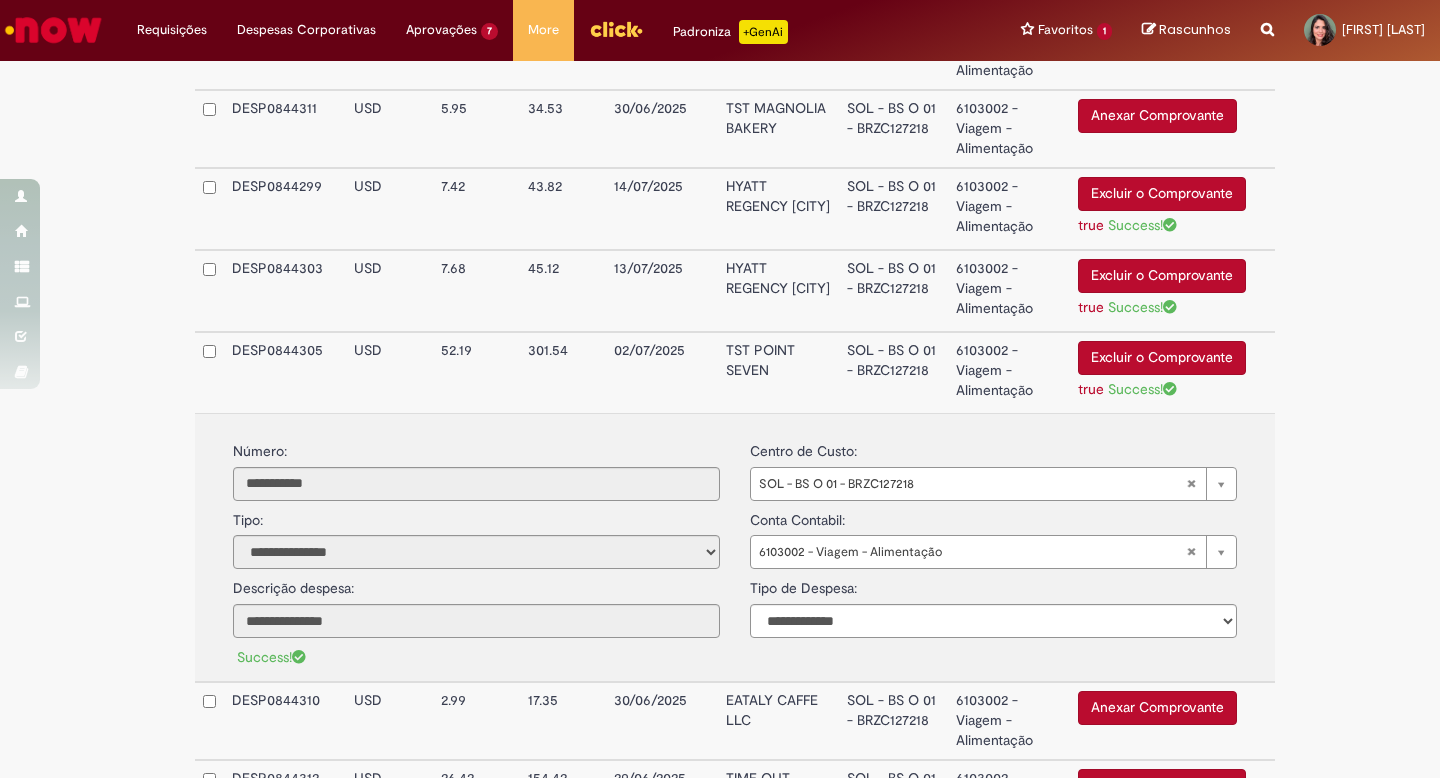 scroll, scrollTop: 1688, scrollLeft: 0, axis: vertical 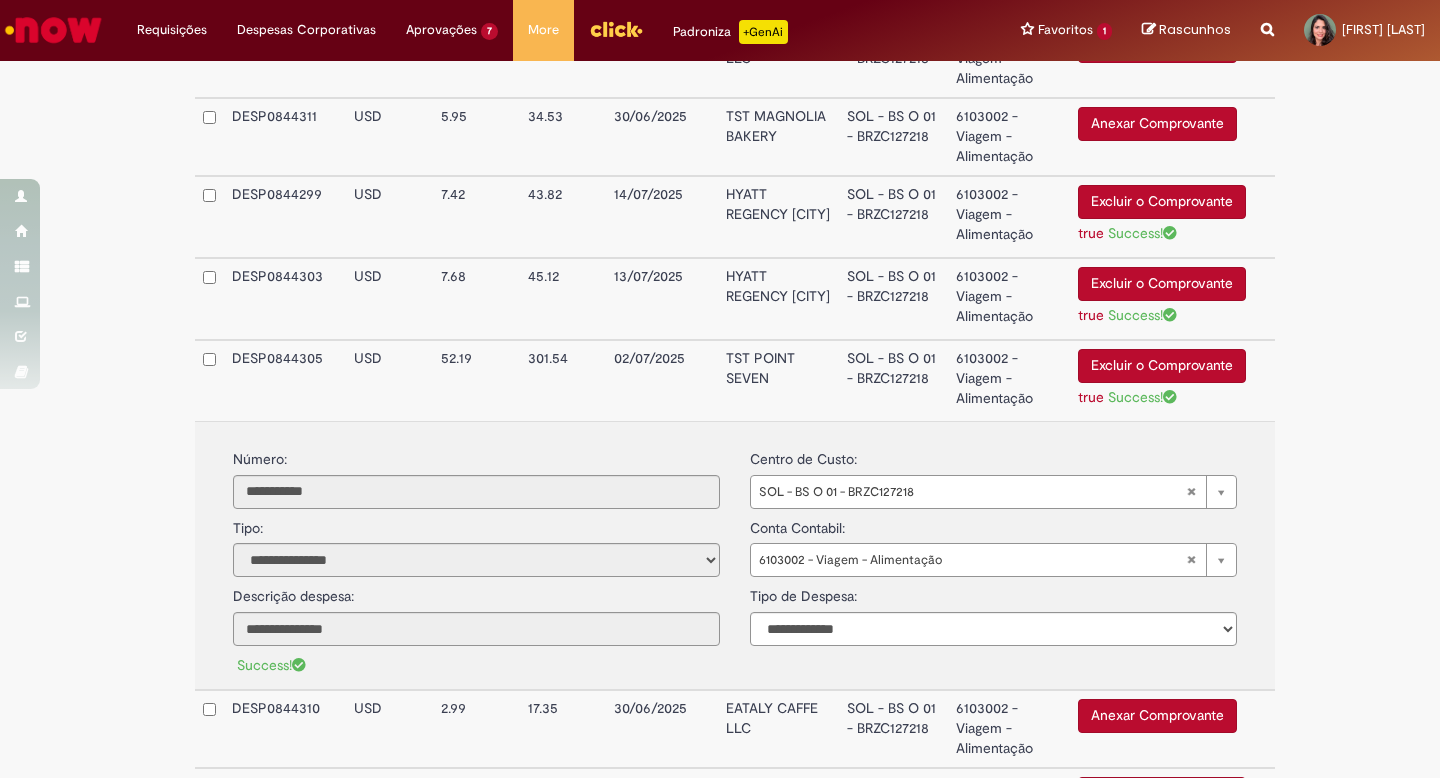 click on "Excluir o Comprovante" at bounding box center (1162, 366) 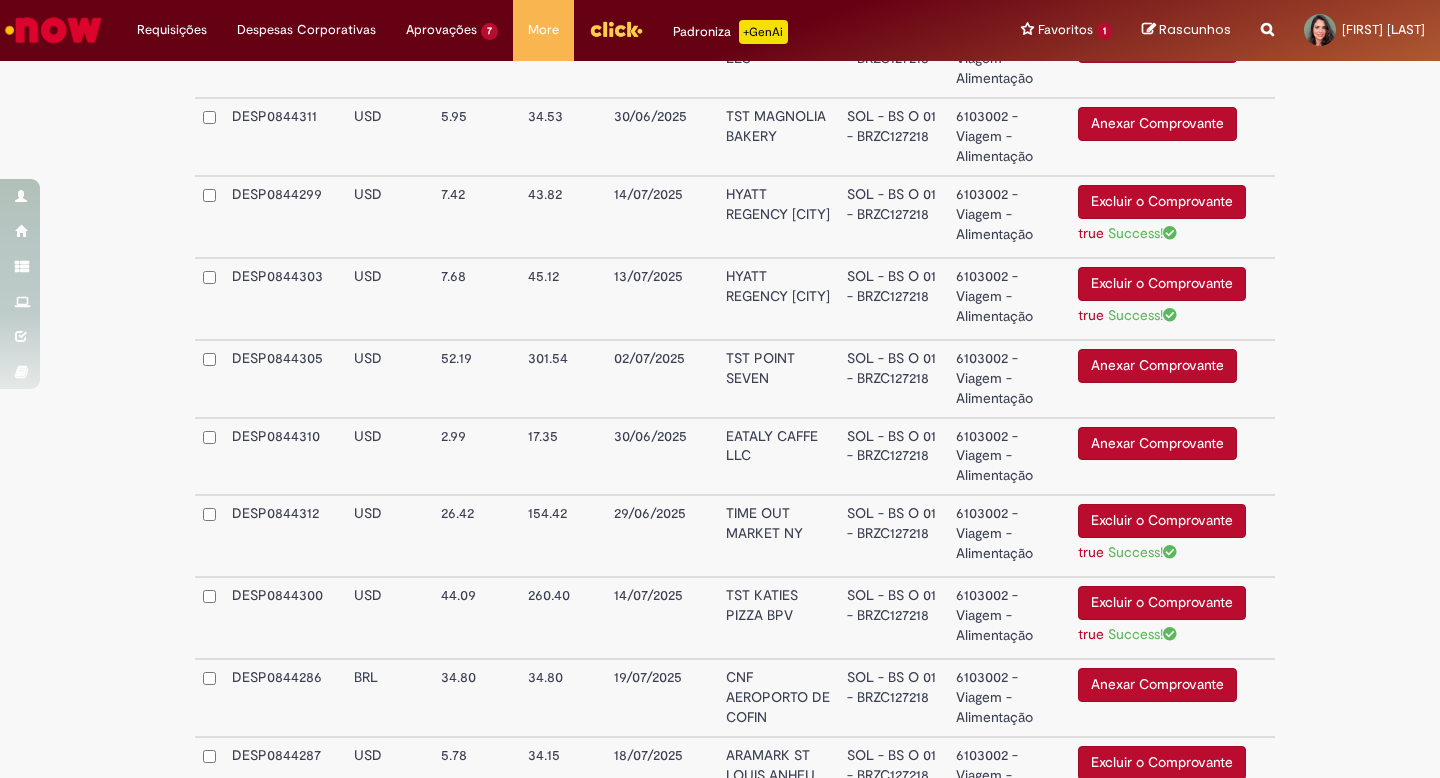click on "Anexar Comprovante" at bounding box center (1157, 366) 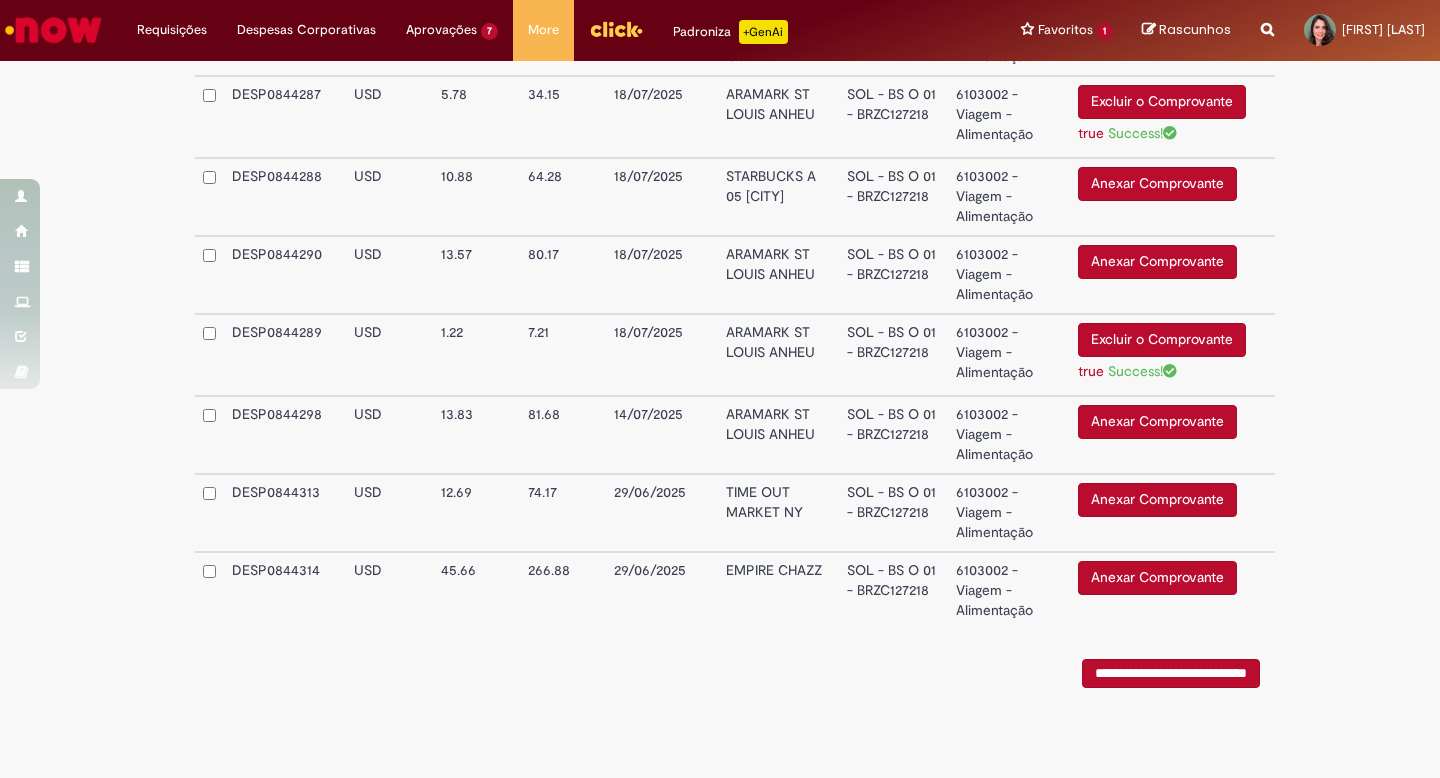 scroll, scrollTop: 2360, scrollLeft: 0, axis: vertical 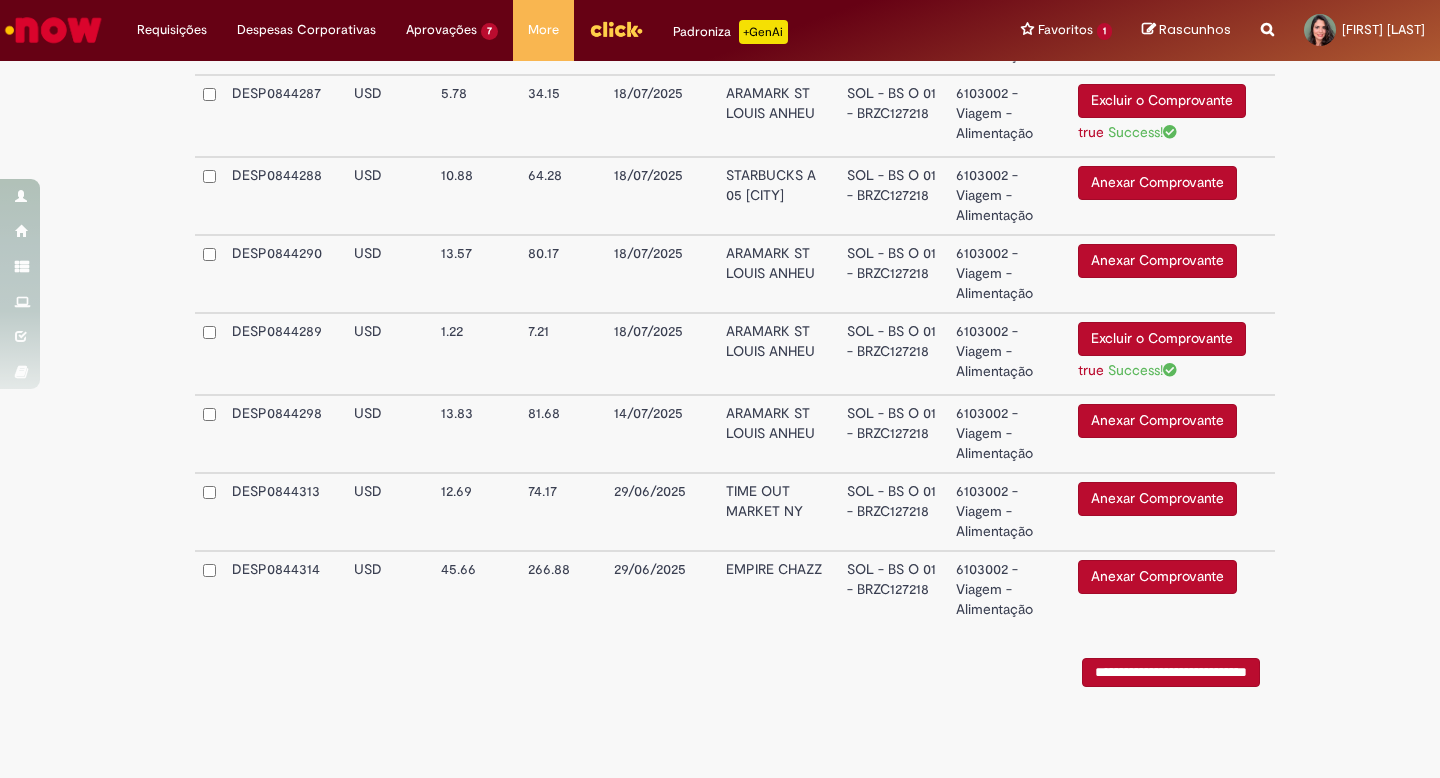 click on "Anexar Comprovante" at bounding box center (1157, 577) 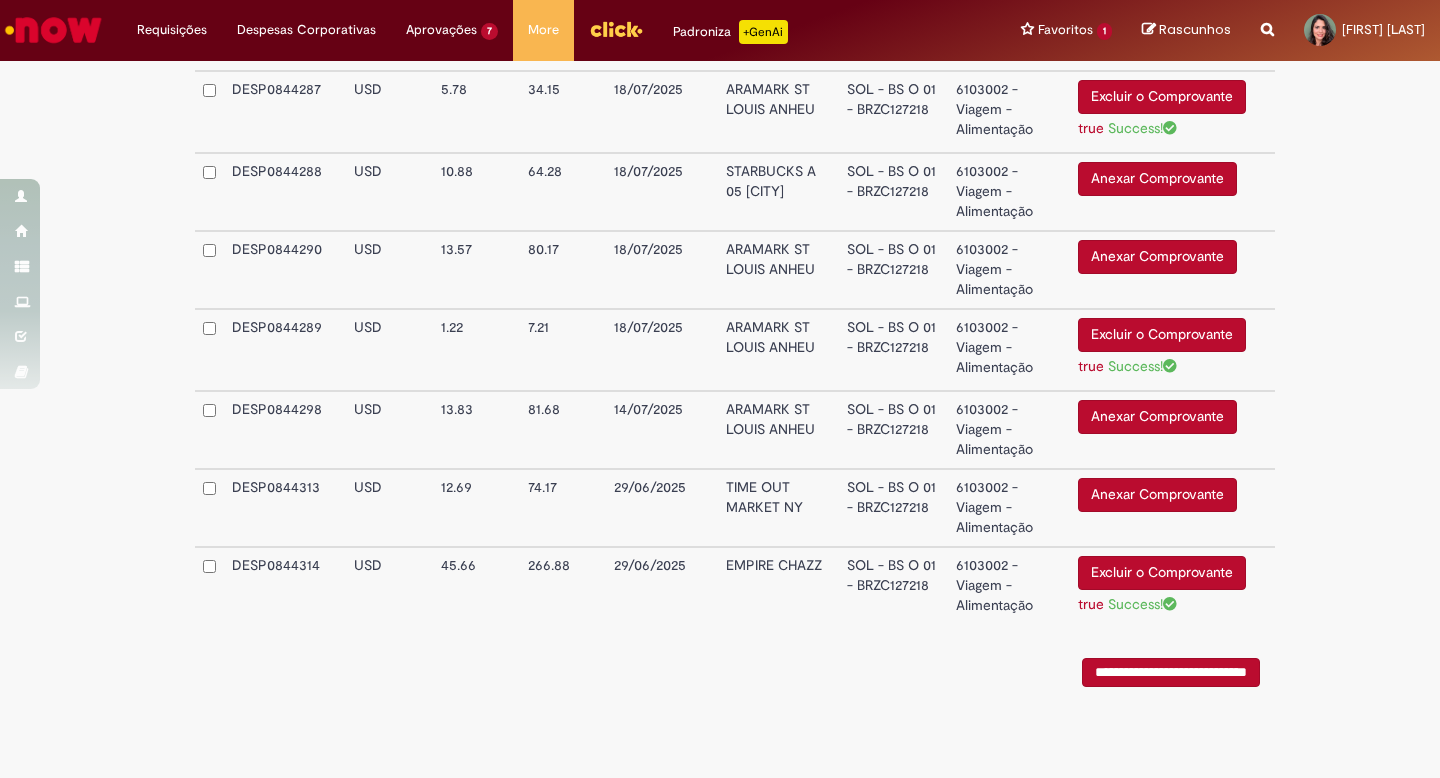 click on "Anexar Comprovante" at bounding box center [1157, 495] 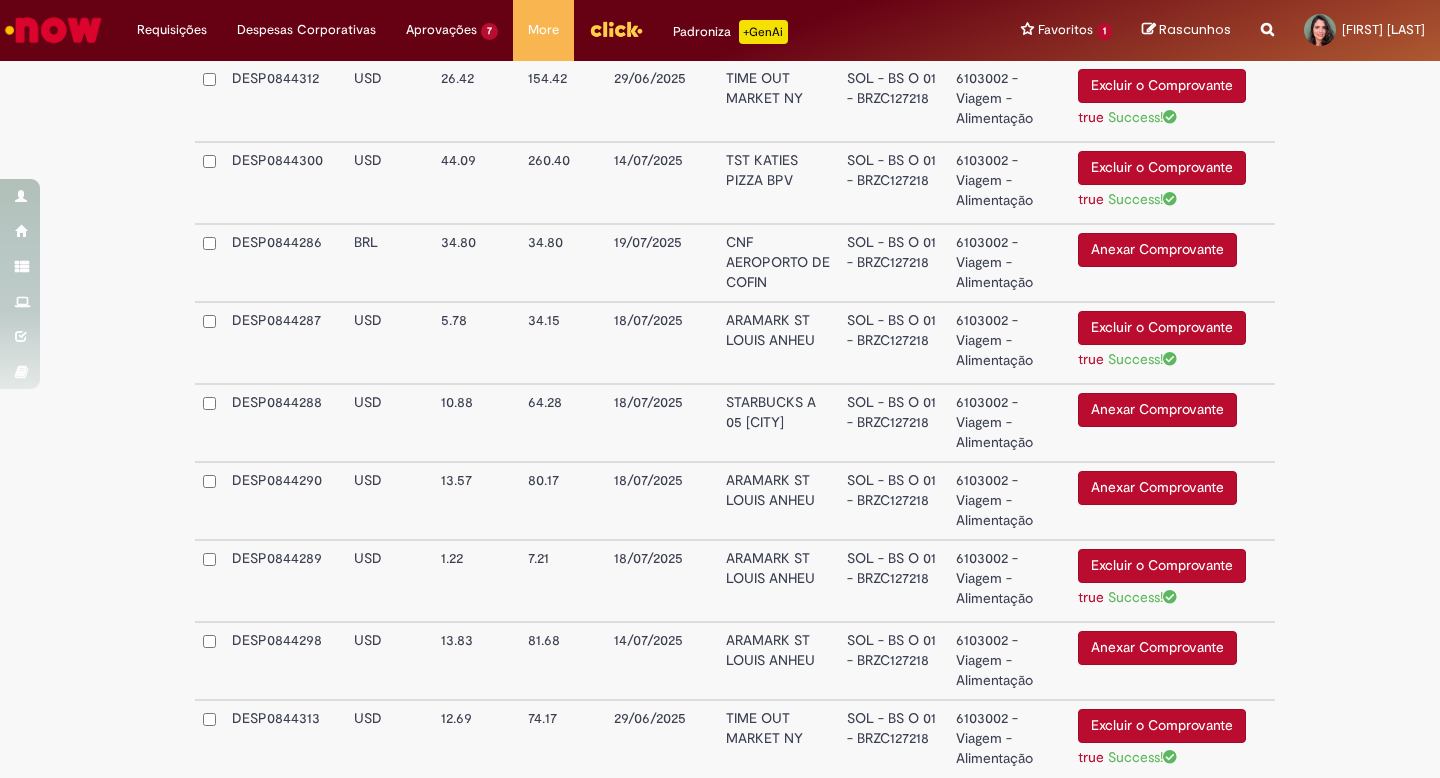 scroll, scrollTop: 2128, scrollLeft: 0, axis: vertical 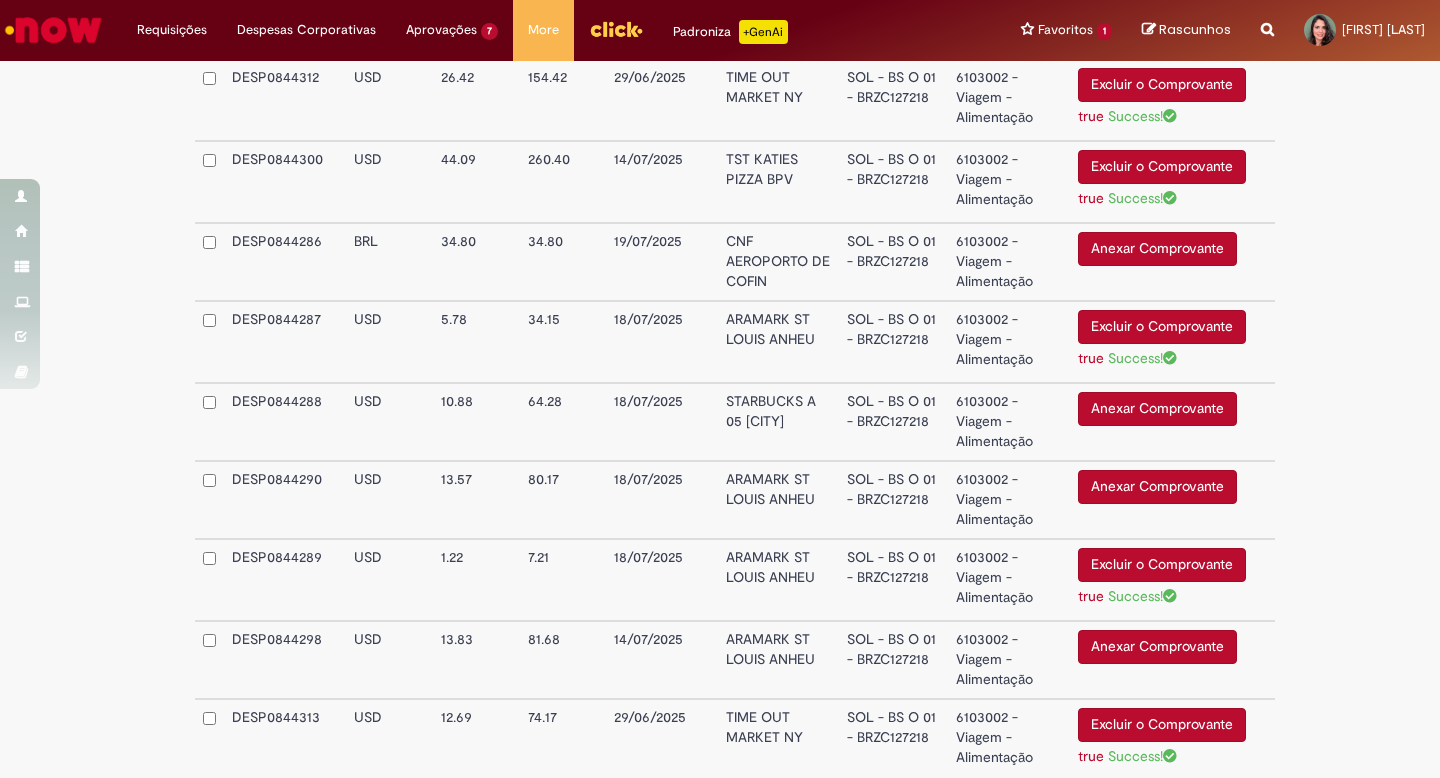 click on "Anexar Comprovante" at bounding box center [1157, 409] 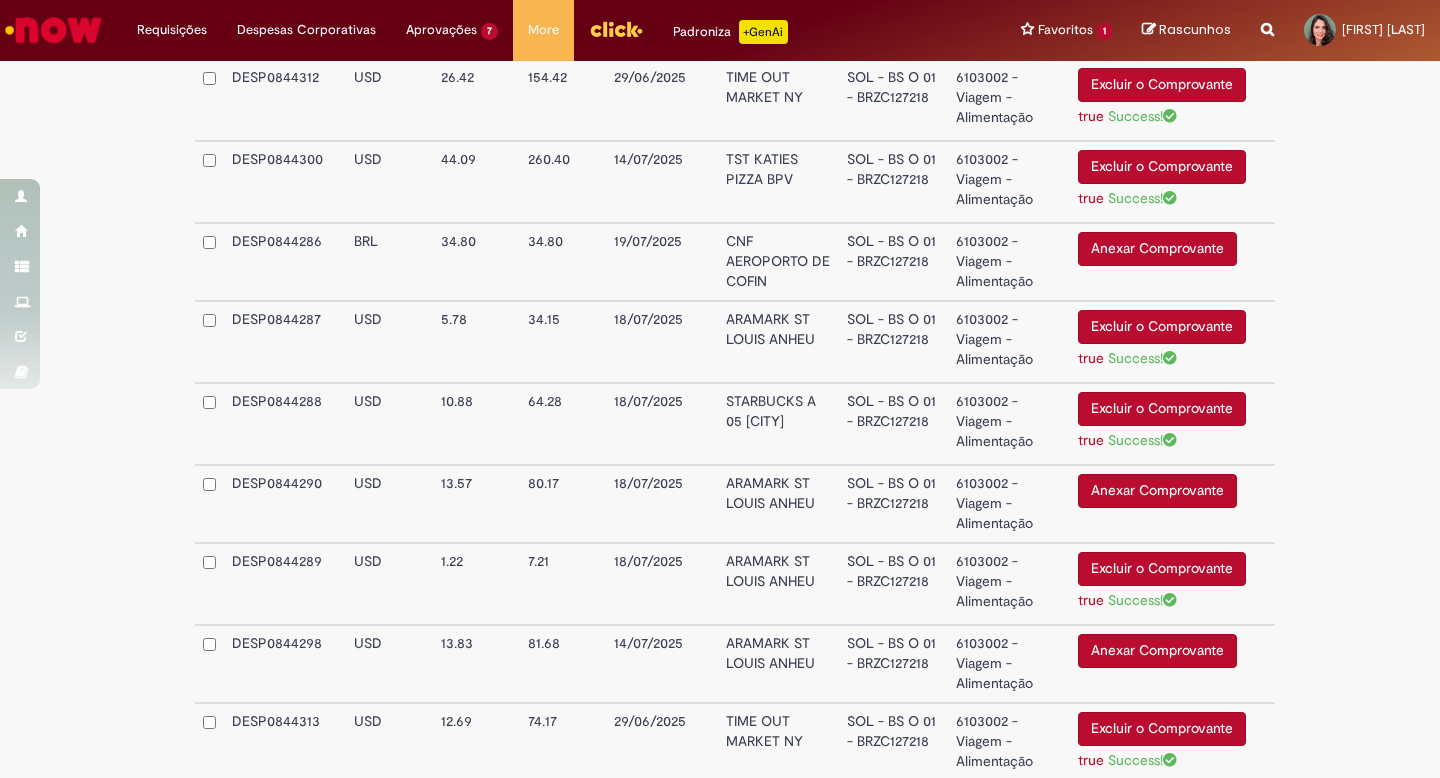 click on "Anexar Comprovante" at bounding box center (1157, 491) 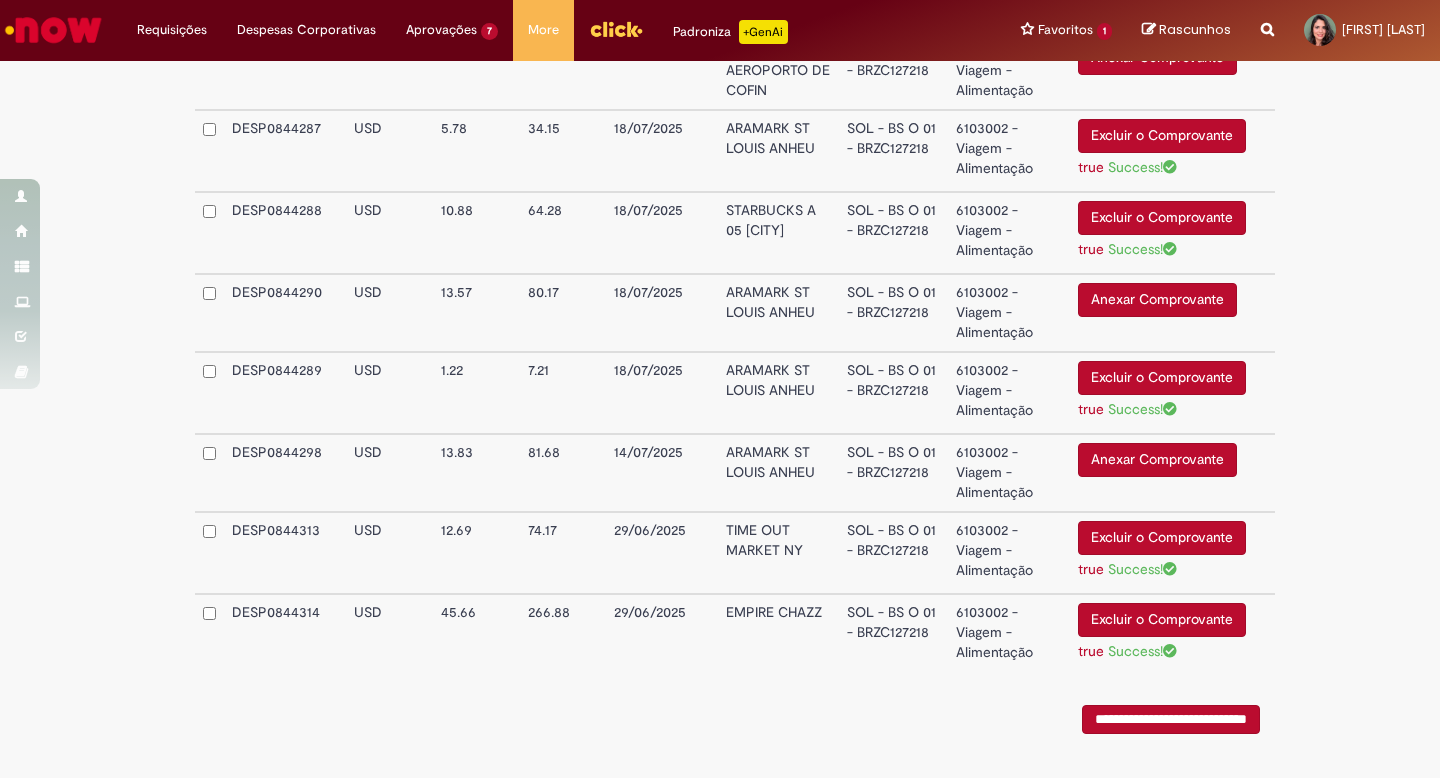scroll, scrollTop: 2312, scrollLeft: 0, axis: vertical 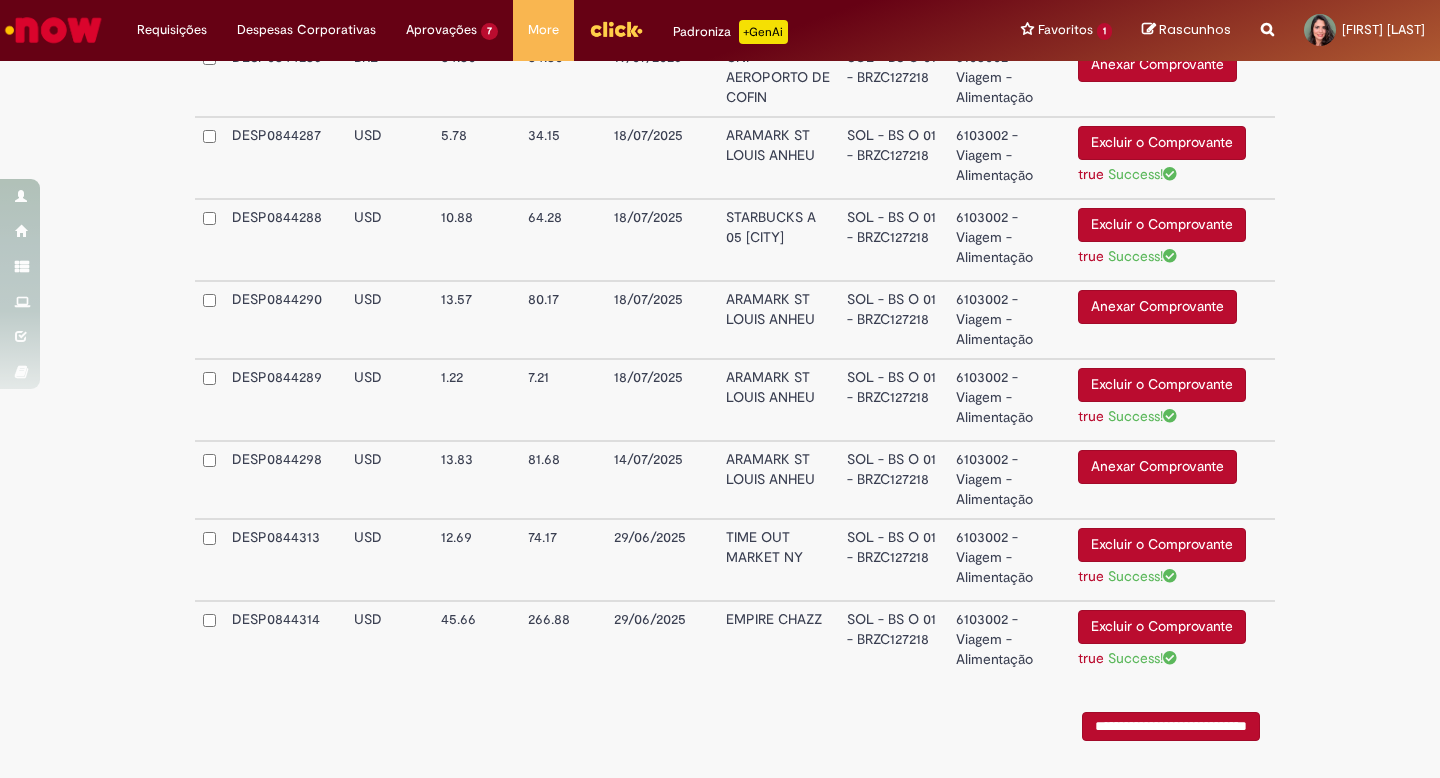 click on "Anexar Comprovante" at bounding box center [1157, 467] 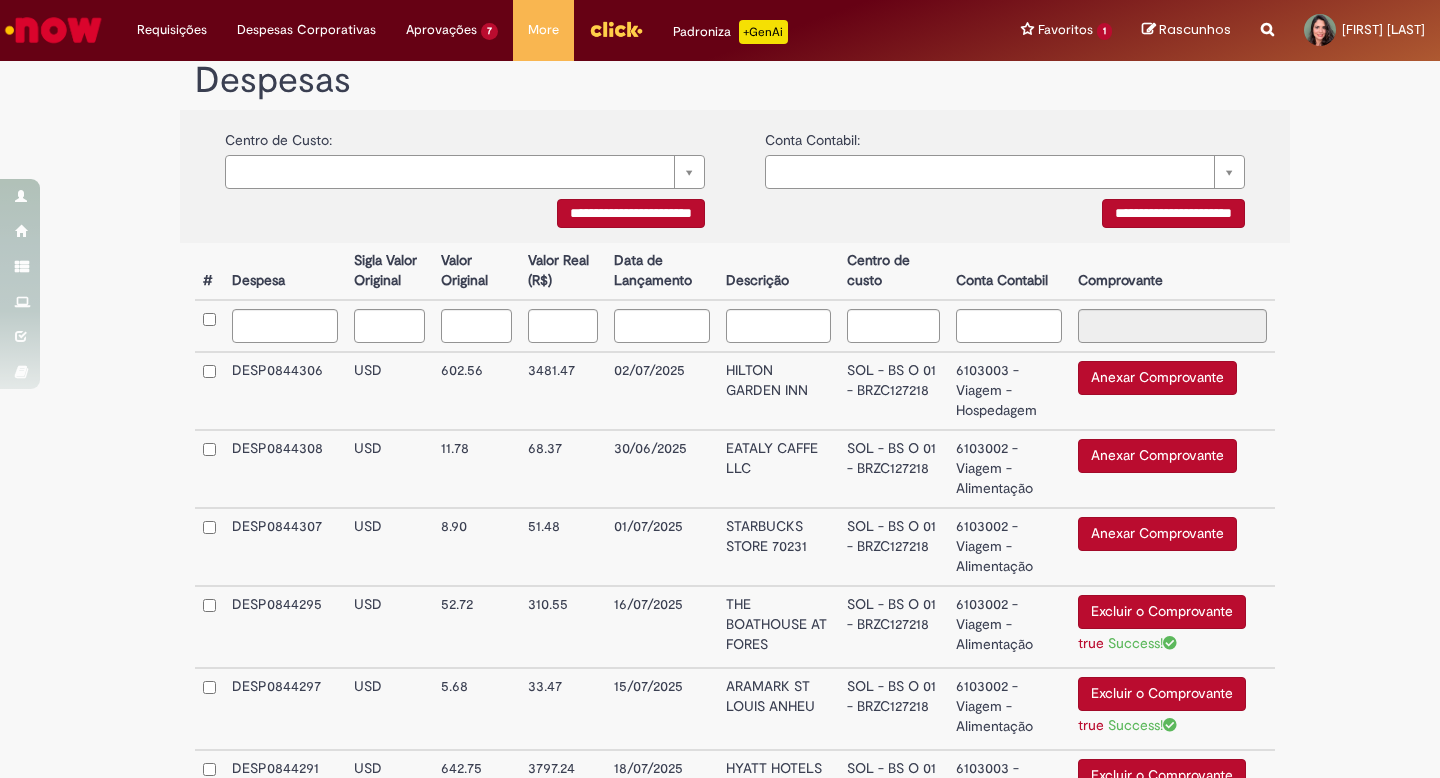 scroll, scrollTop: 369, scrollLeft: 0, axis: vertical 